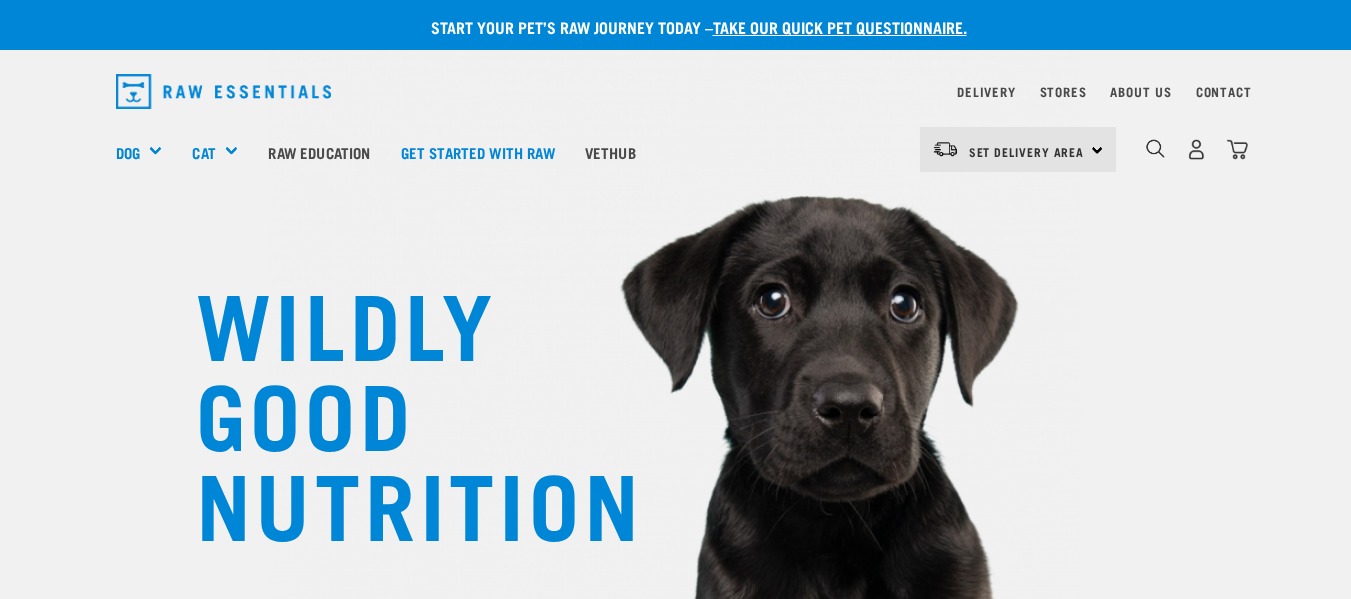 scroll, scrollTop: 0, scrollLeft: 0, axis: both 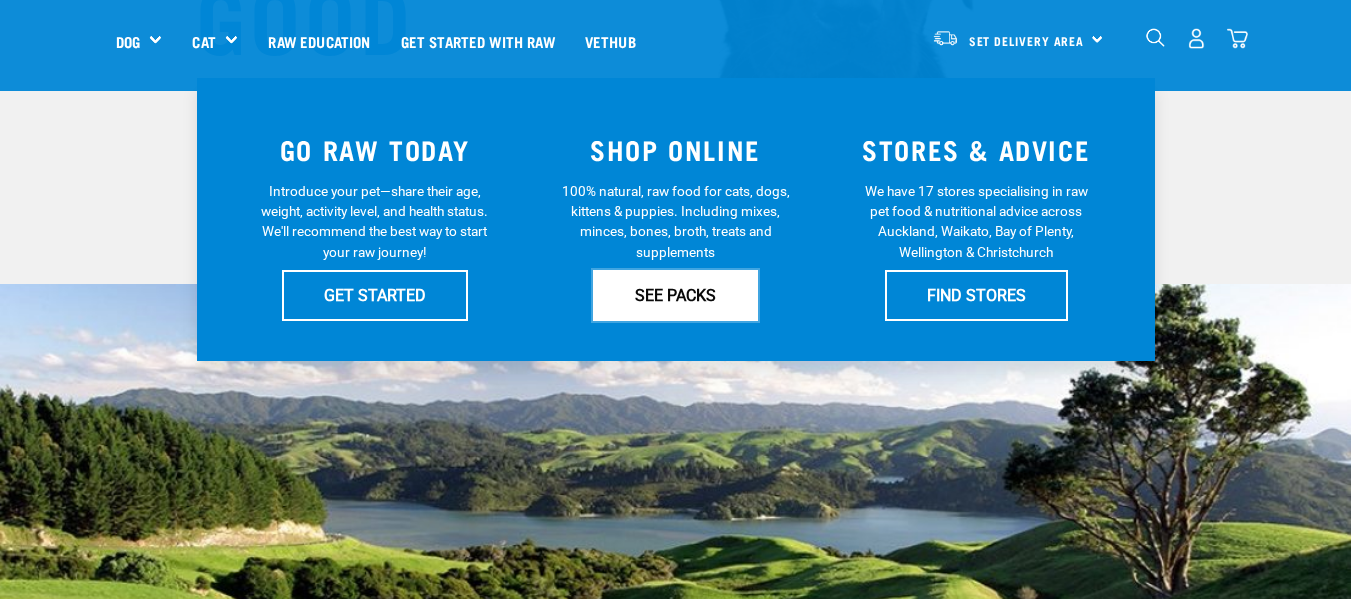 click on "SEE PACKS" at bounding box center (675, 295) 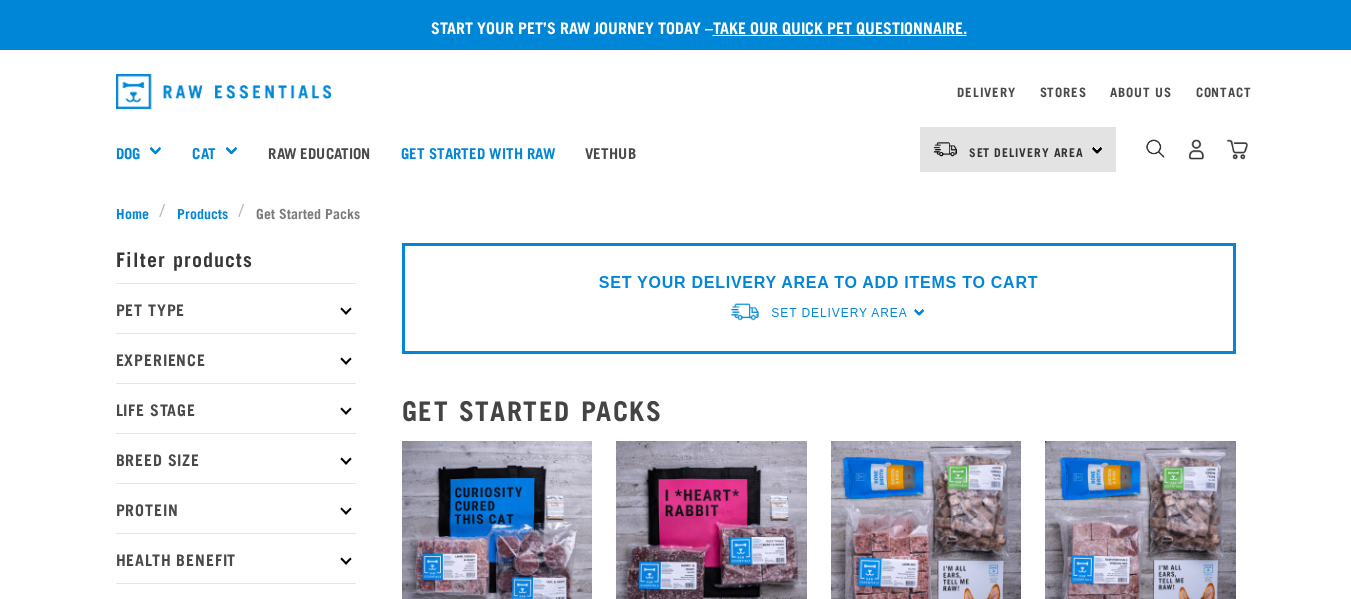 scroll, scrollTop: 0, scrollLeft: 0, axis: both 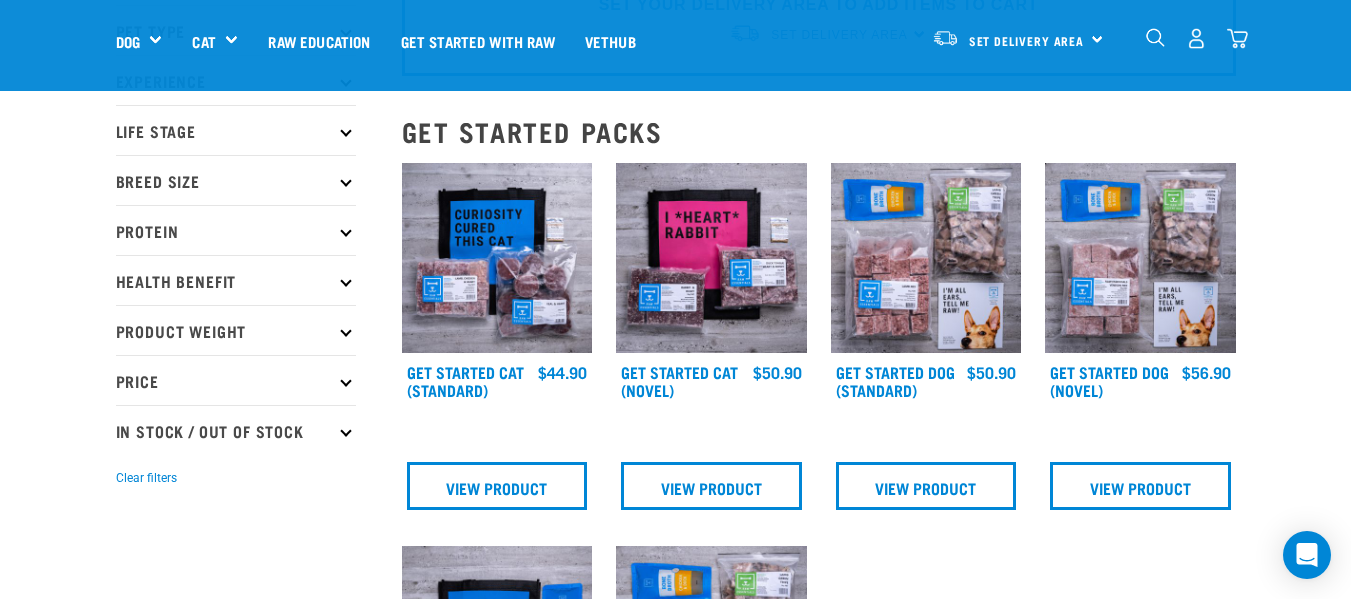 click on "Breed Size" at bounding box center (236, 180) 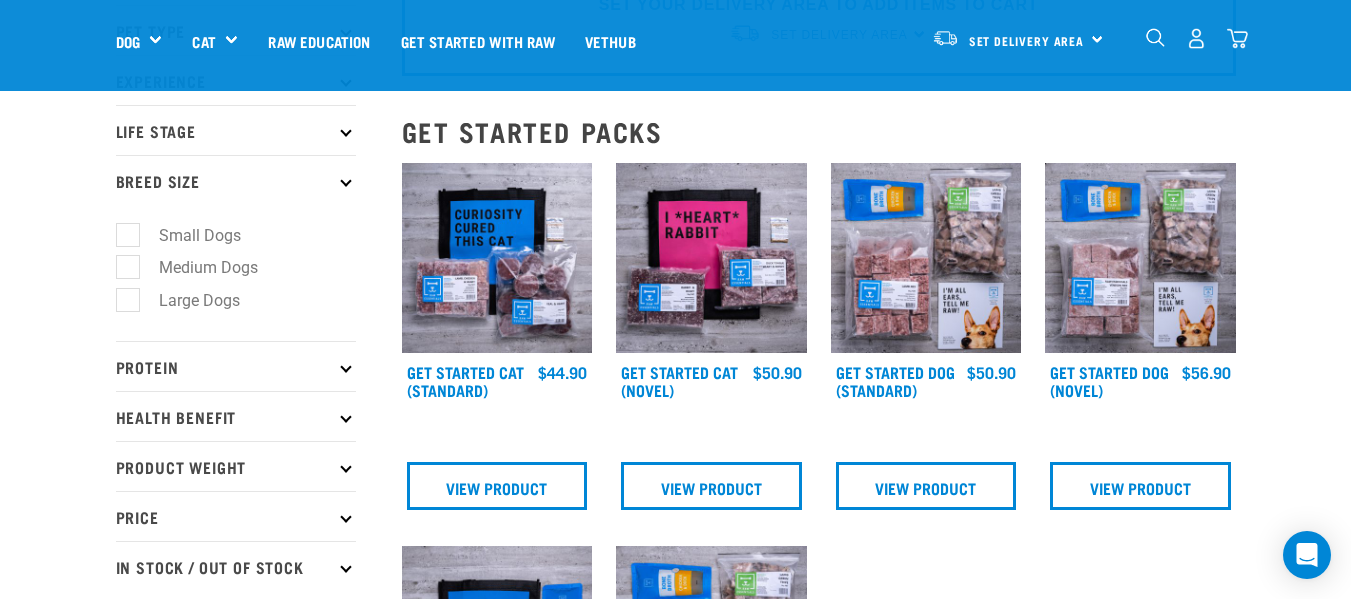 click on "Large Dogs" at bounding box center (187, 300) 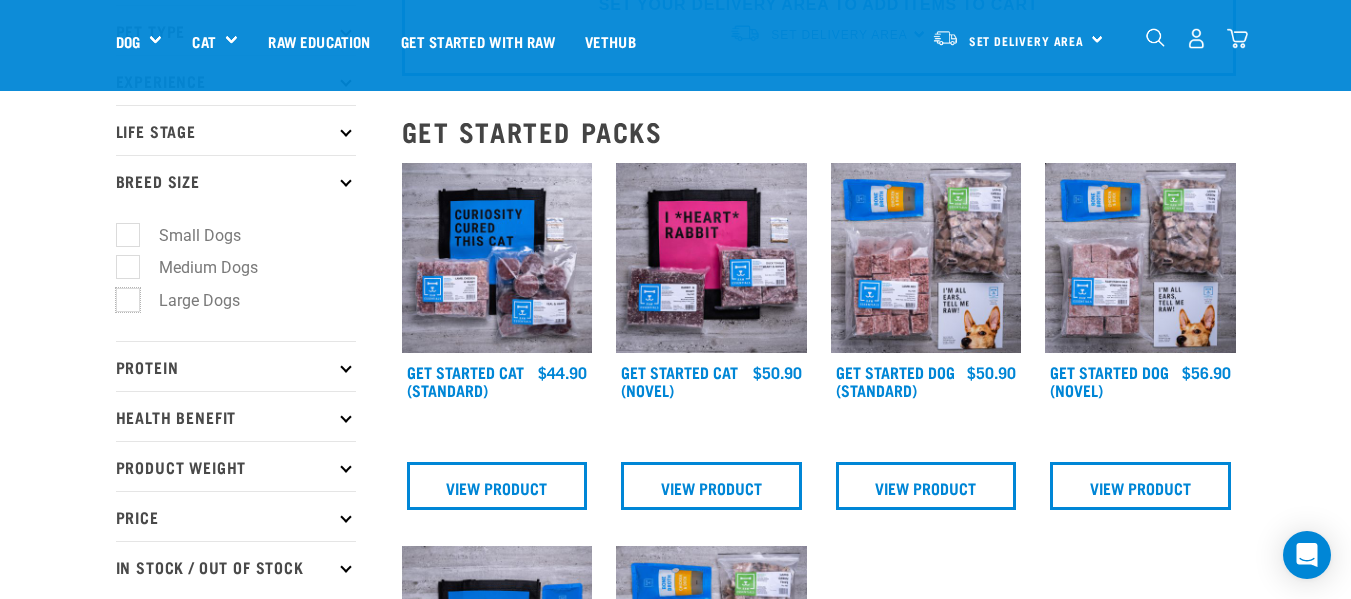 click on "Large Dogs" at bounding box center [122, 297] 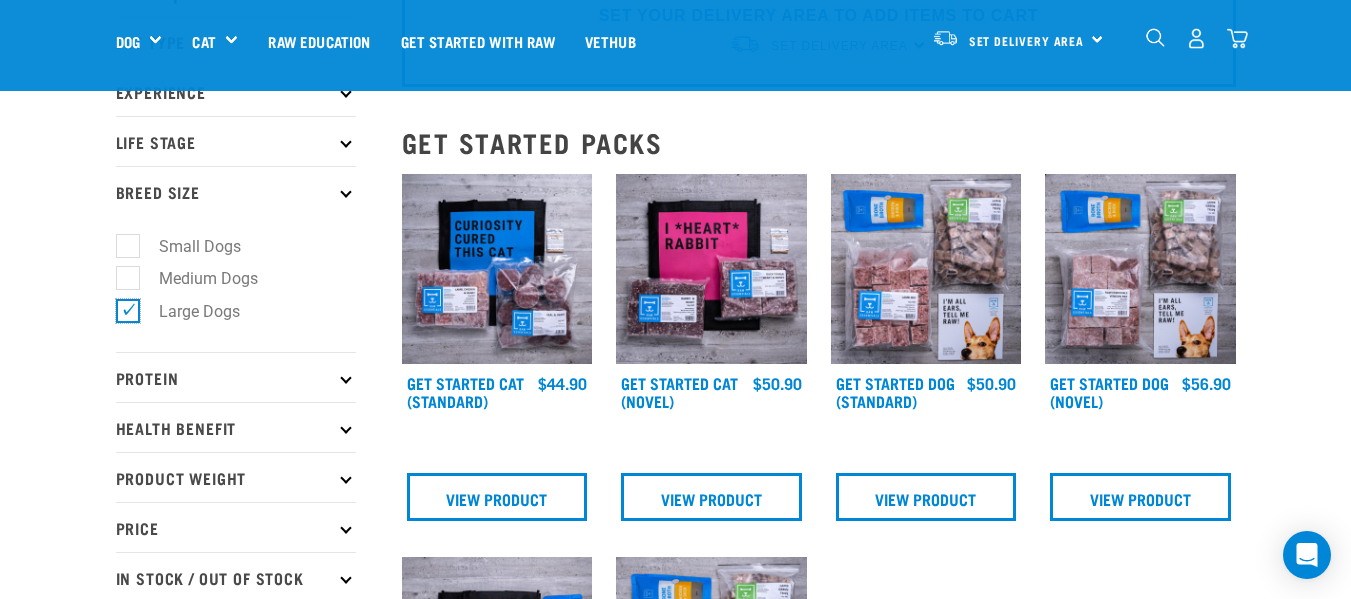 scroll, scrollTop: 126, scrollLeft: 0, axis: vertical 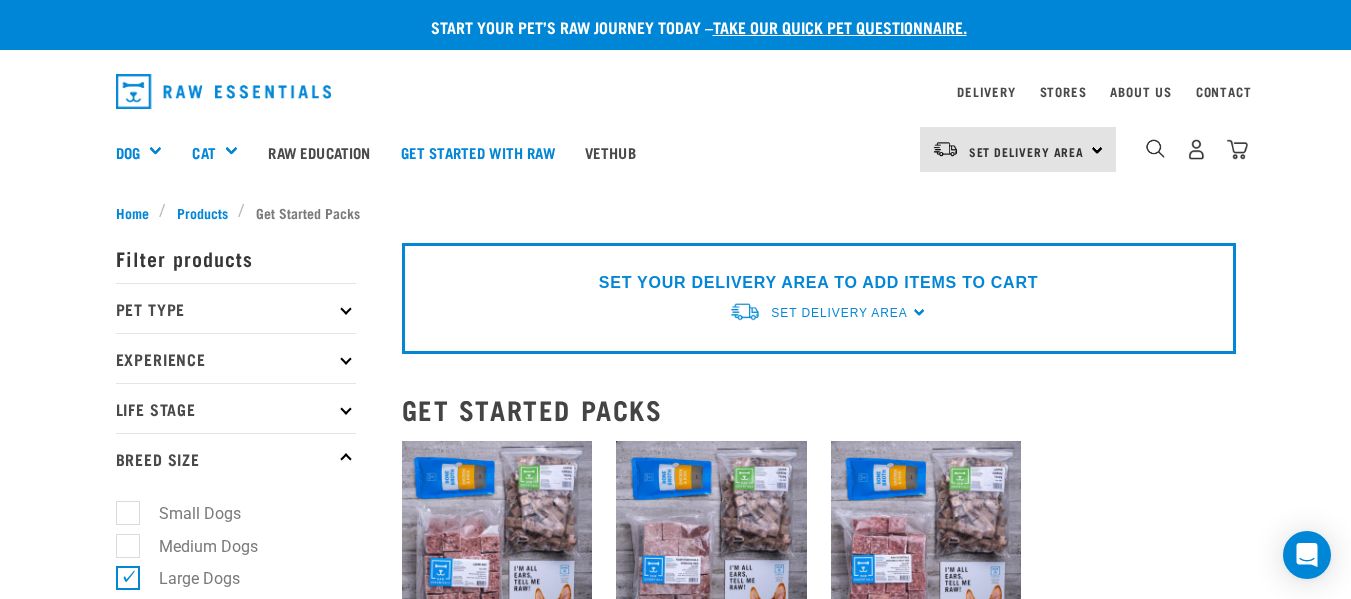 click on "Pet Type" at bounding box center [236, 308] 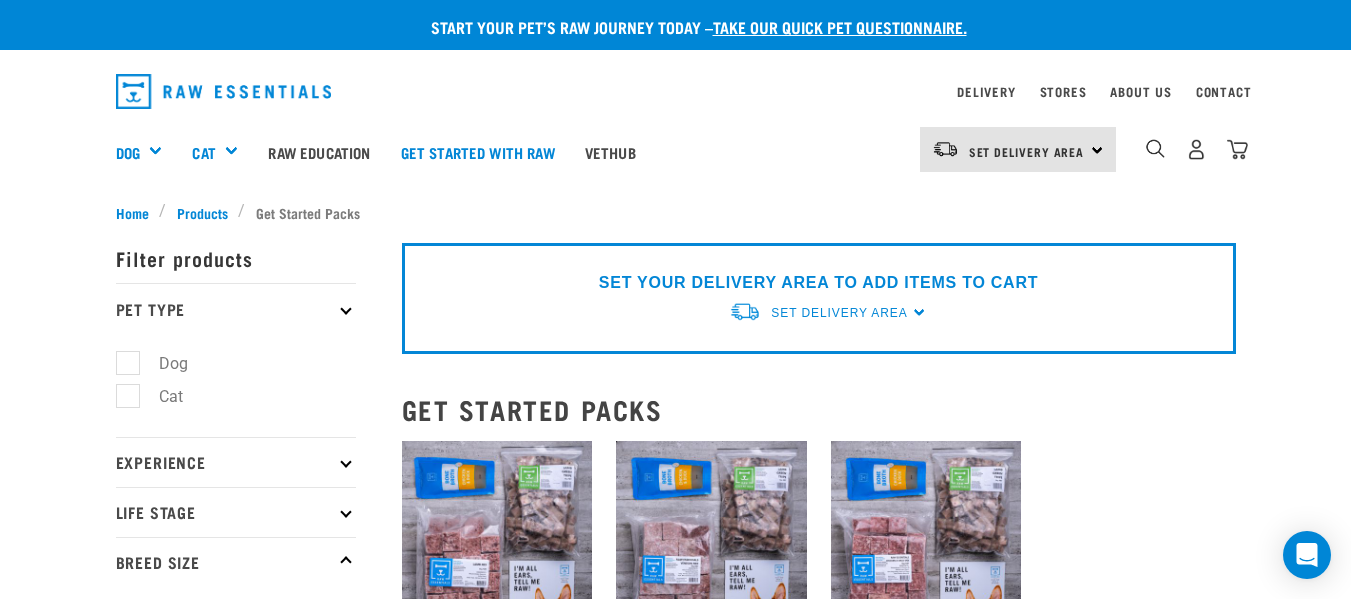 click on "Dog" at bounding box center [161, 363] 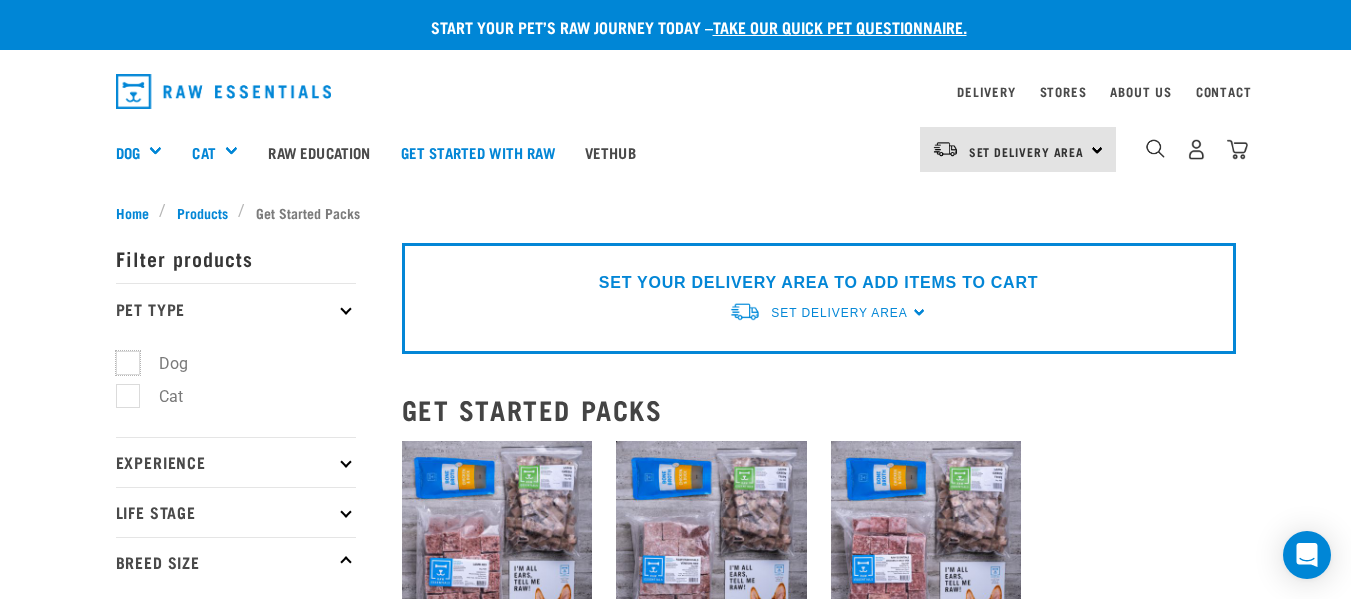 click on "Dog" at bounding box center (122, 359) 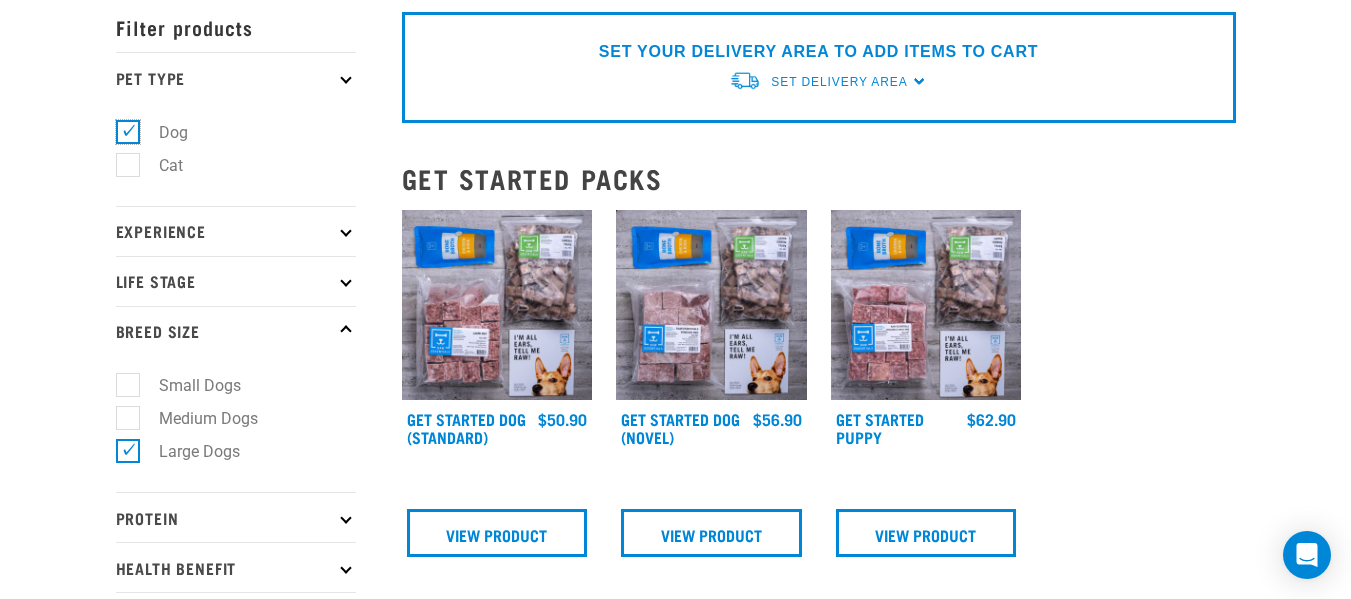 scroll, scrollTop: 234, scrollLeft: 0, axis: vertical 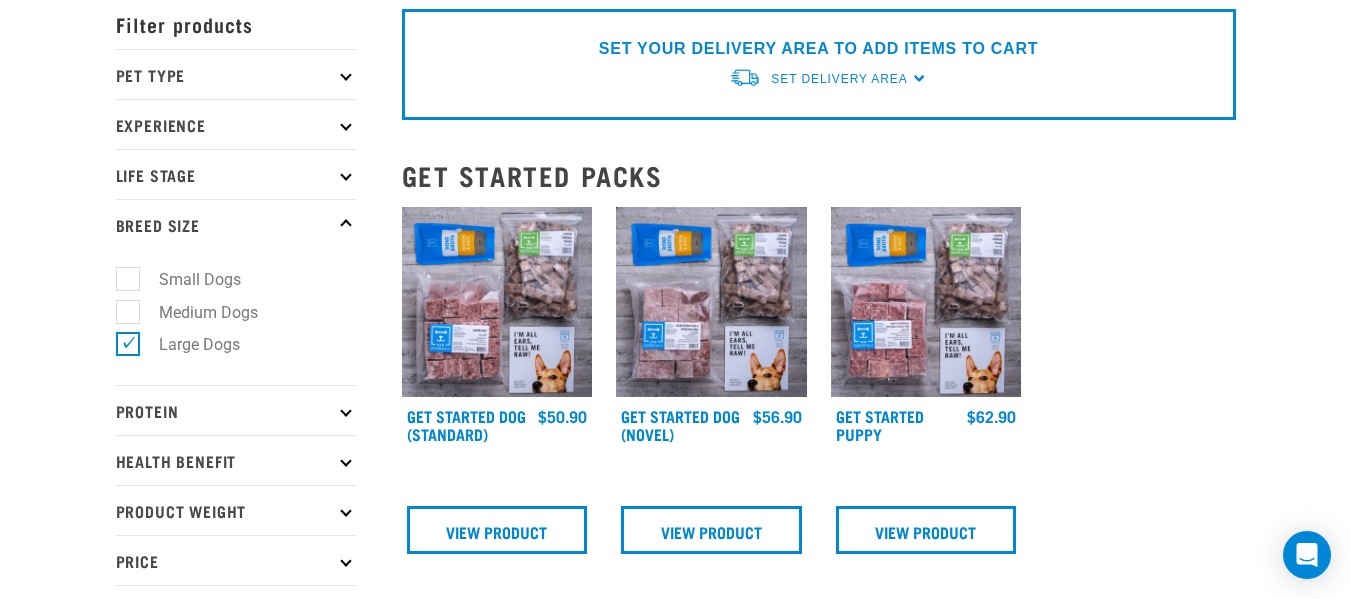 click on "Life Stage" at bounding box center [236, 174] 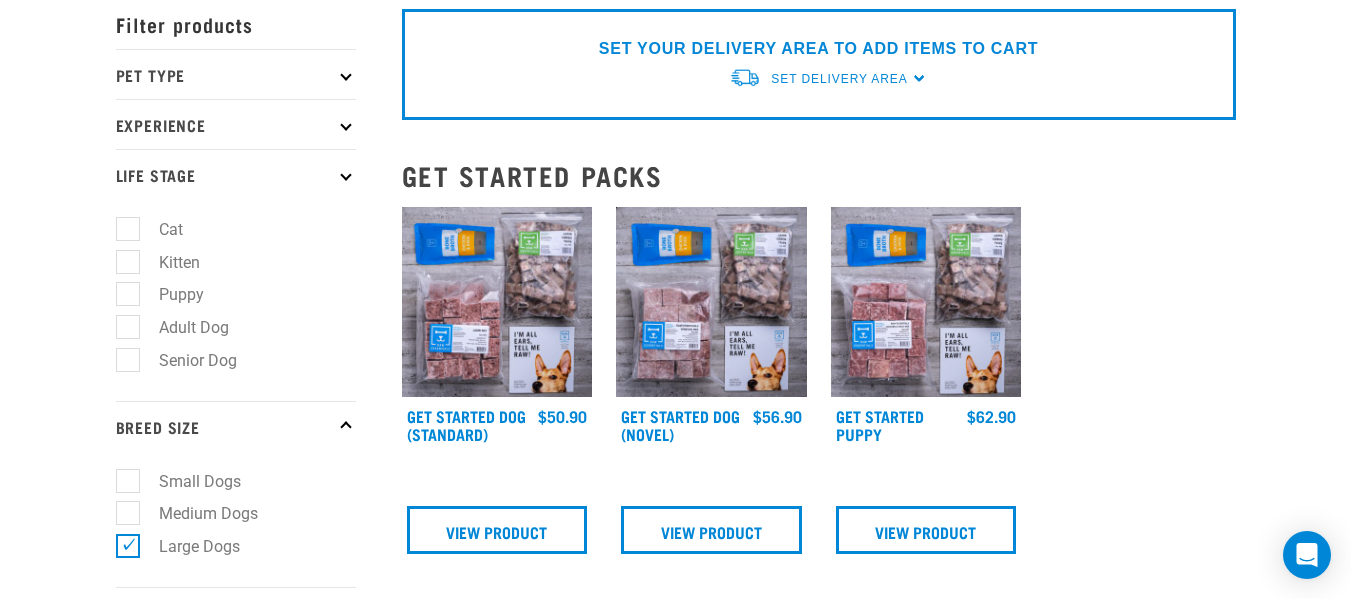 click on "Puppy" at bounding box center (169, 294) 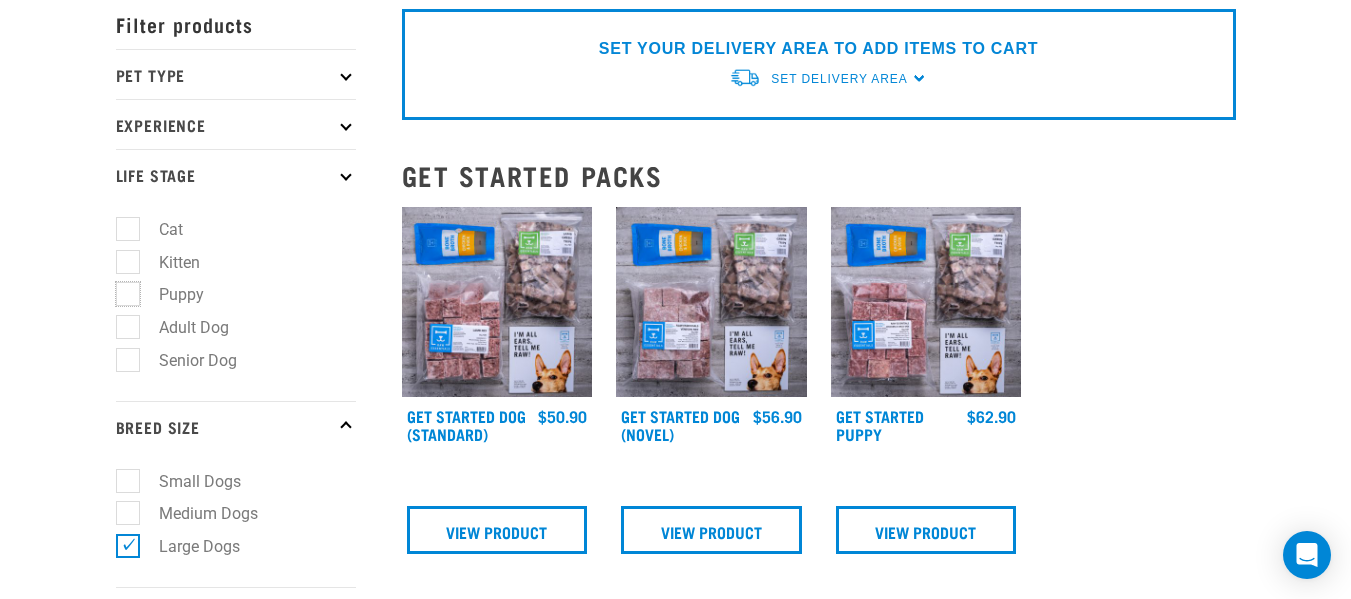 click on "Puppy" at bounding box center [122, 291] 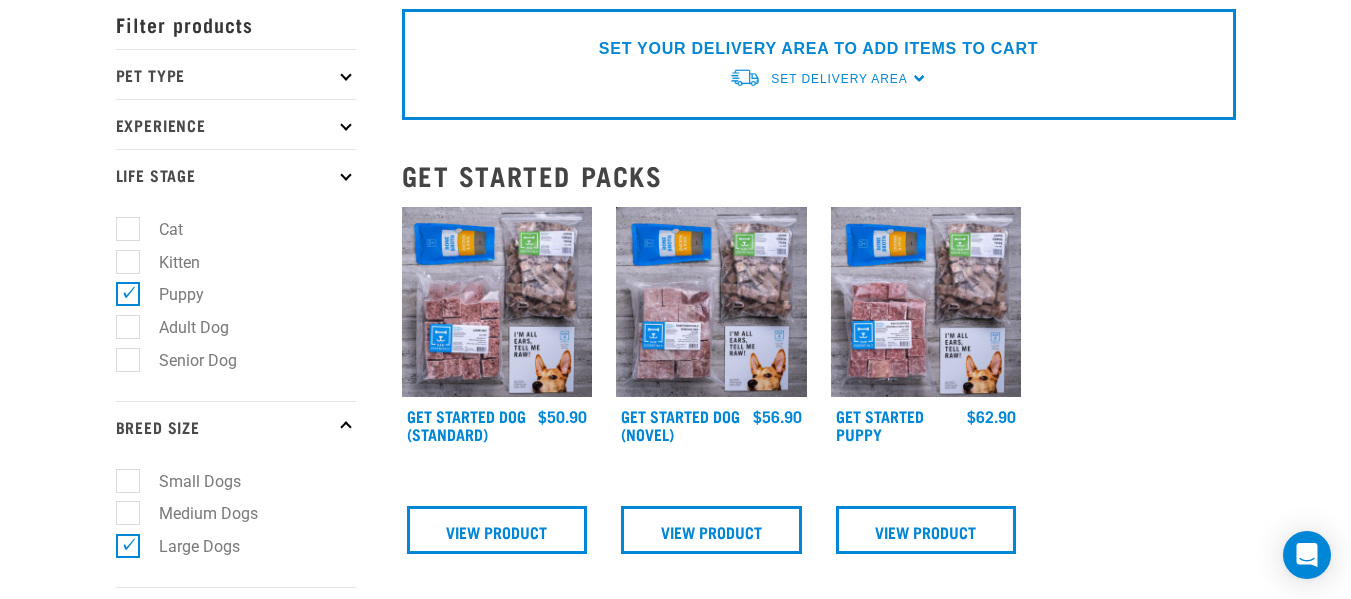 click on "Experience" at bounding box center (236, 124) 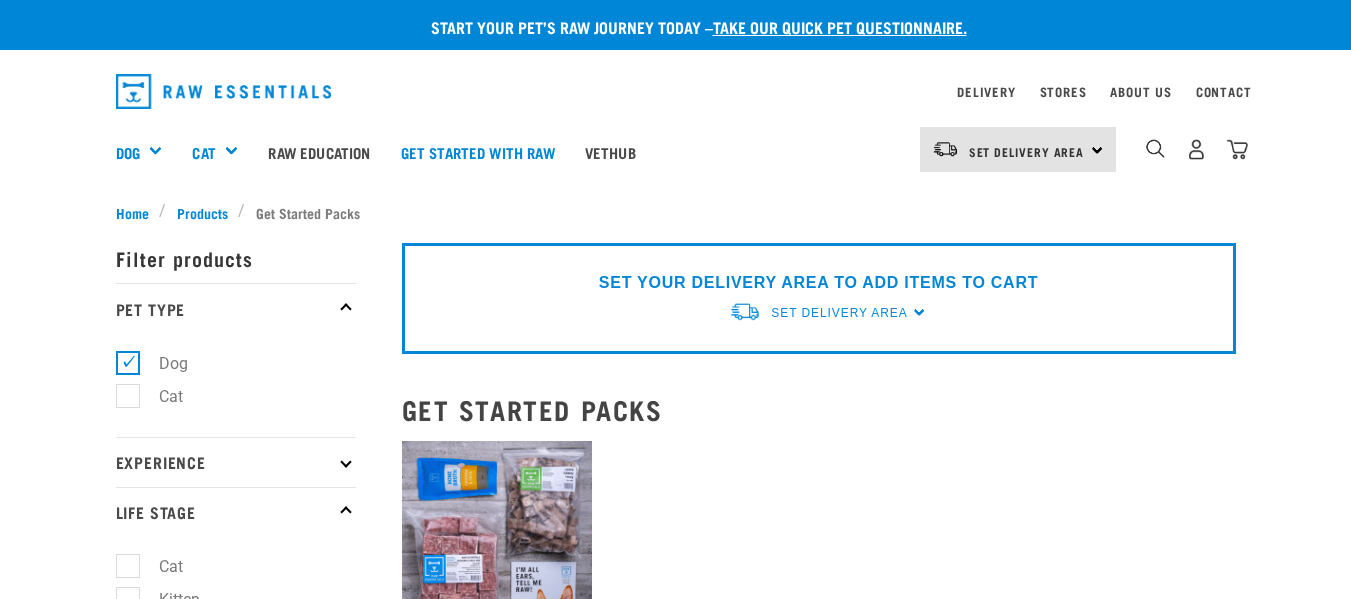 scroll, scrollTop: 0, scrollLeft: 0, axis: both 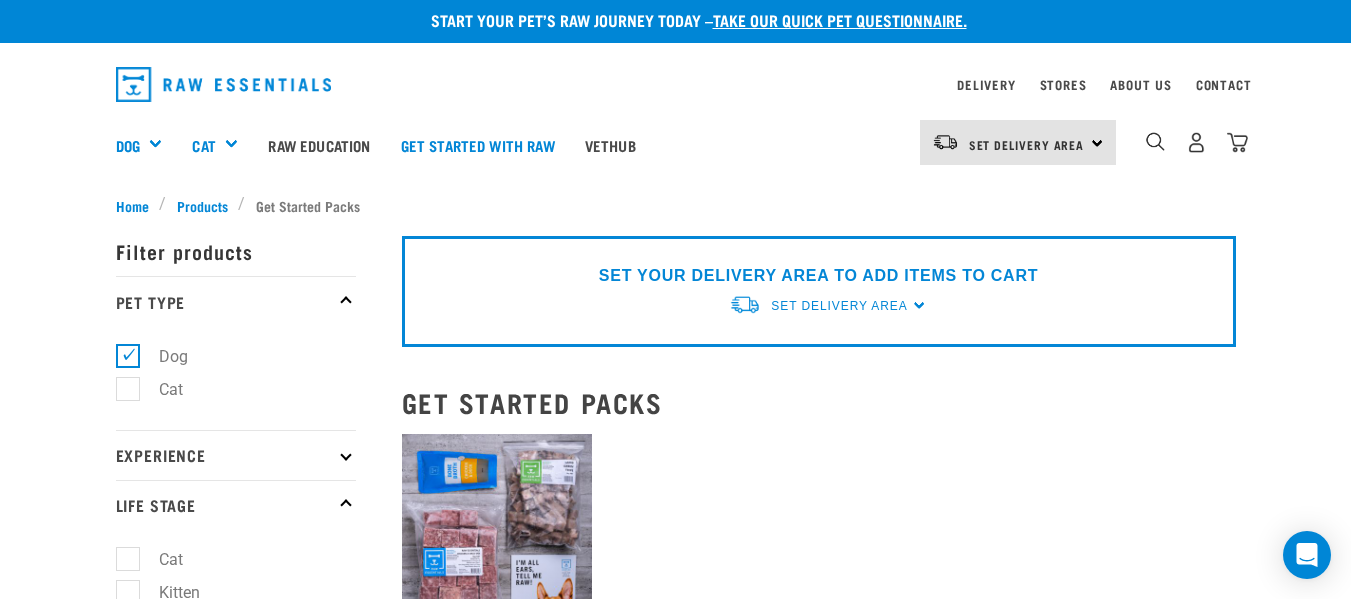 click on "Experience" at bounding box center (236, 455) 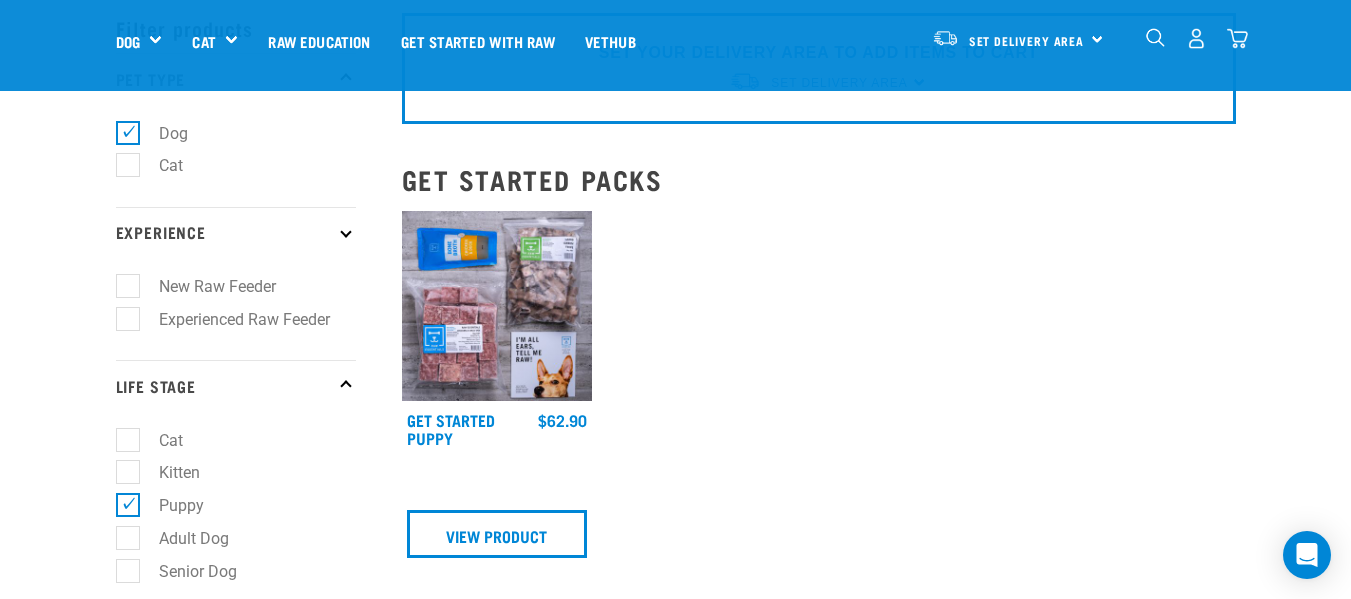 scroll, scrollTop: 89, scrollLeft: 0, axis: vertical 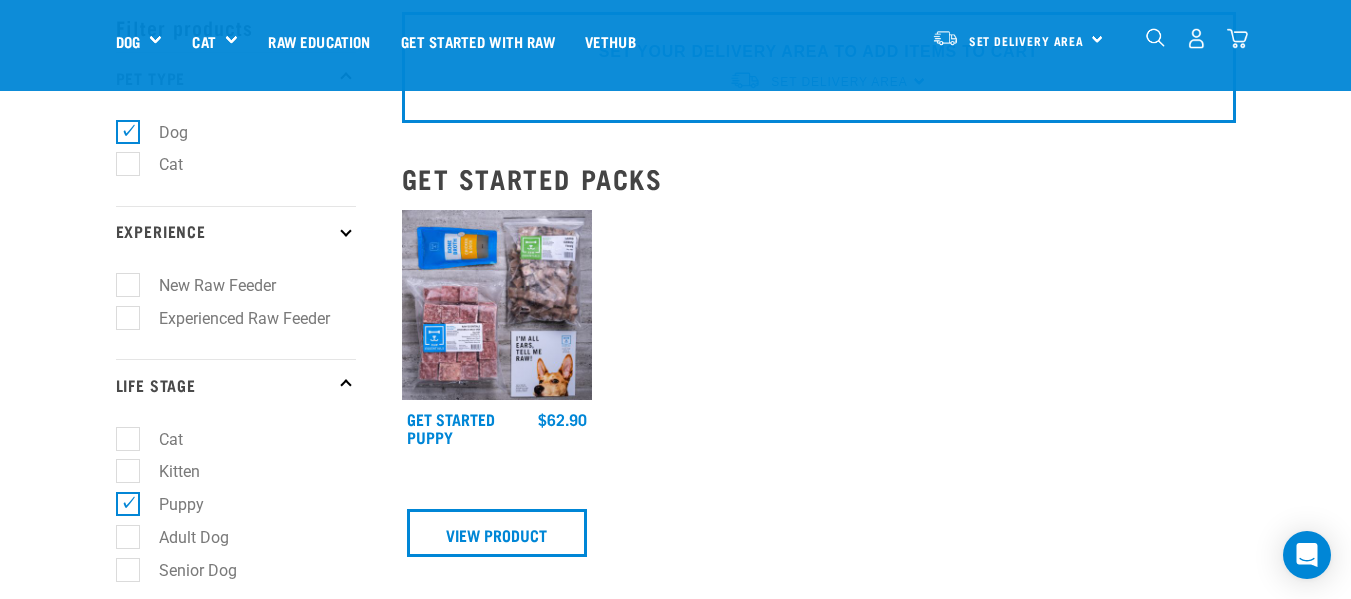 click on "Experienced Raw Feeder" at bounding box center [232, 318] 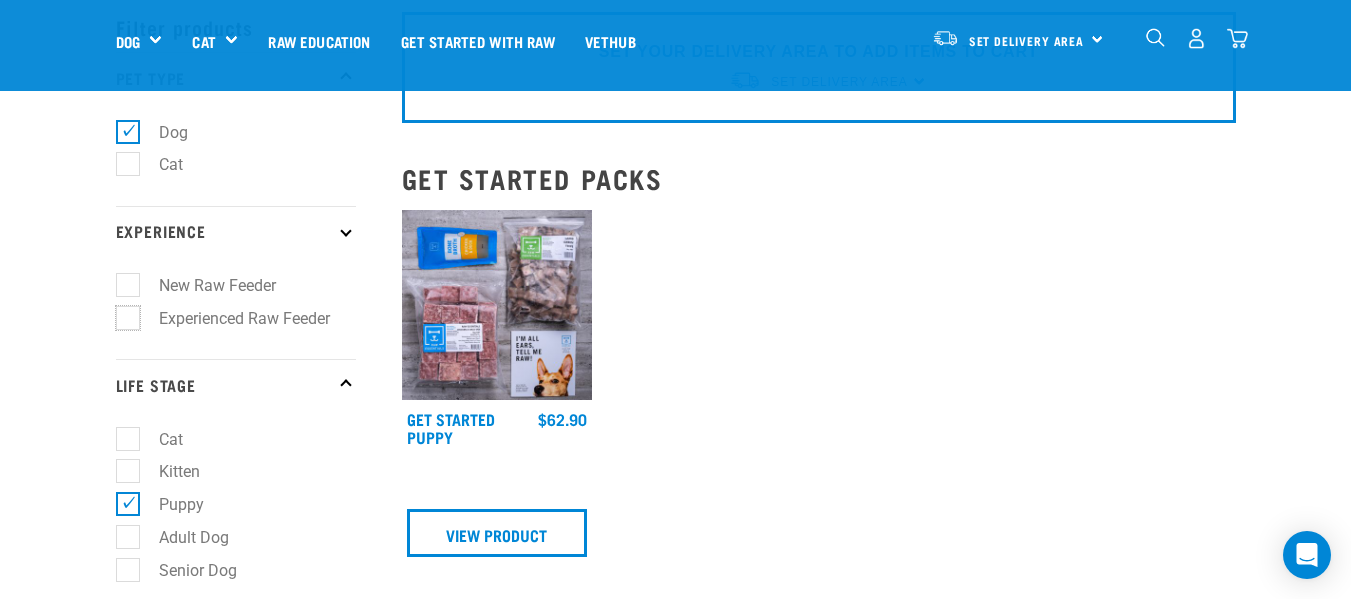 click on "Experienced Raw Feeder" at bounding box center (122, 314) 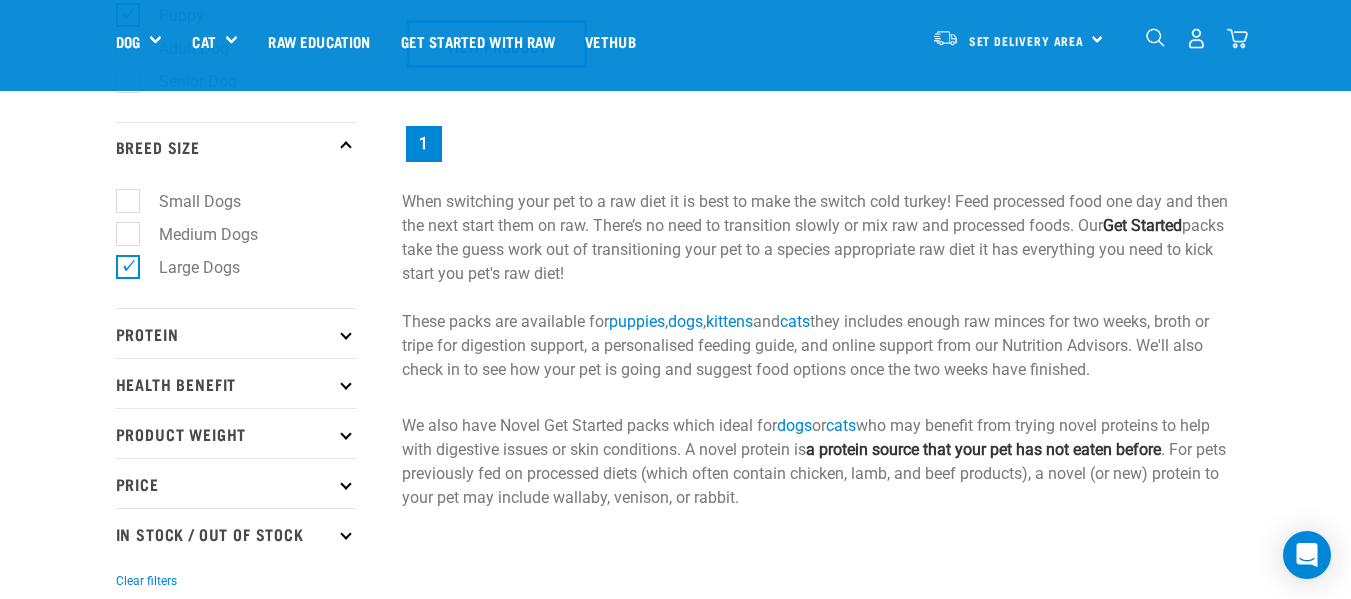 scroll, scrollTop: 580, scrollLeft: 0, axis: vertical 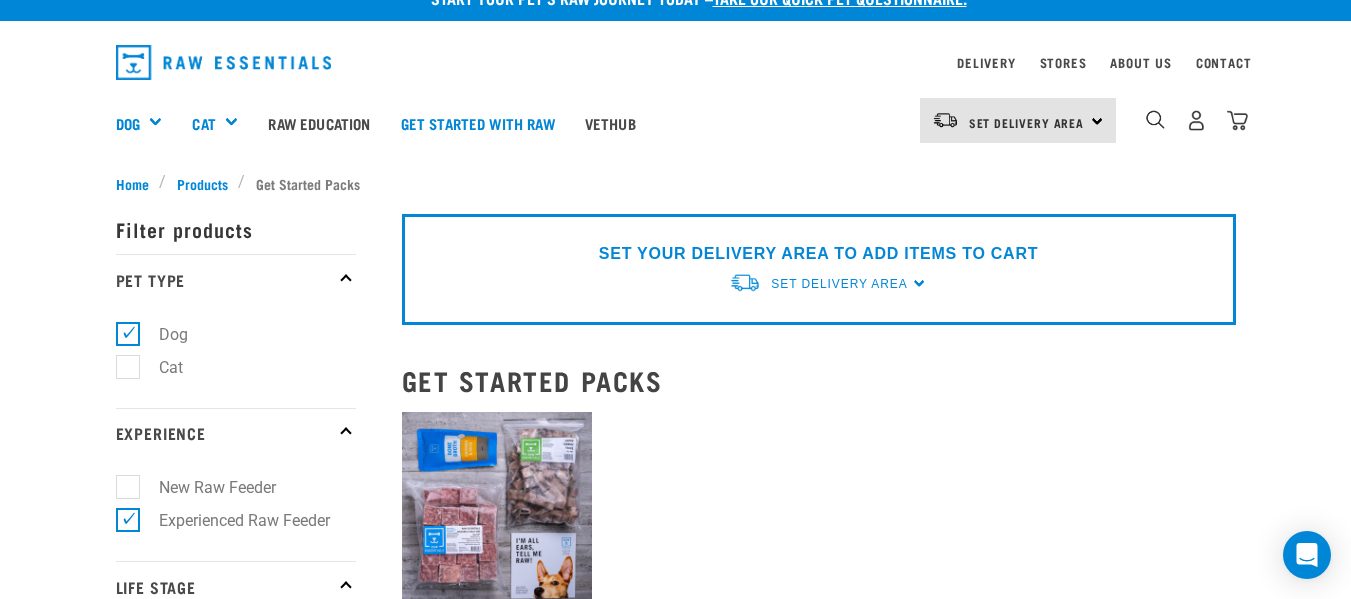 click on "Experienced Raw Feeder" at bounding box center (232, 520) 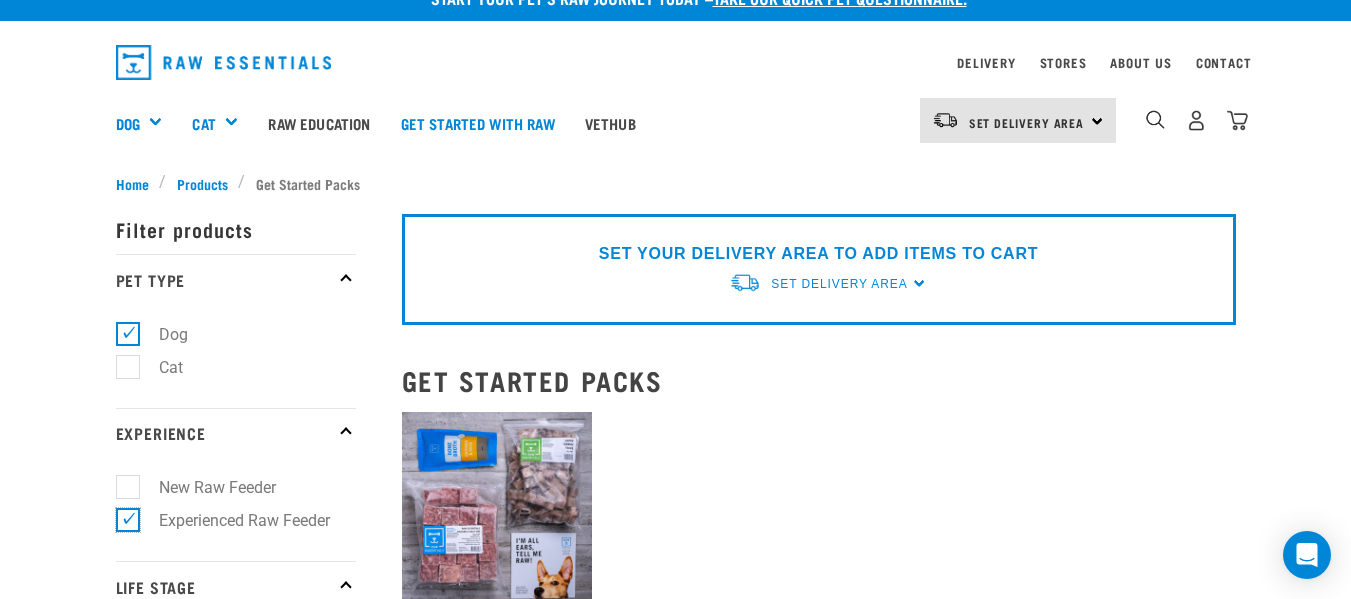 click on "Experienced Raw Feeder" at bounding box center [122, 516] 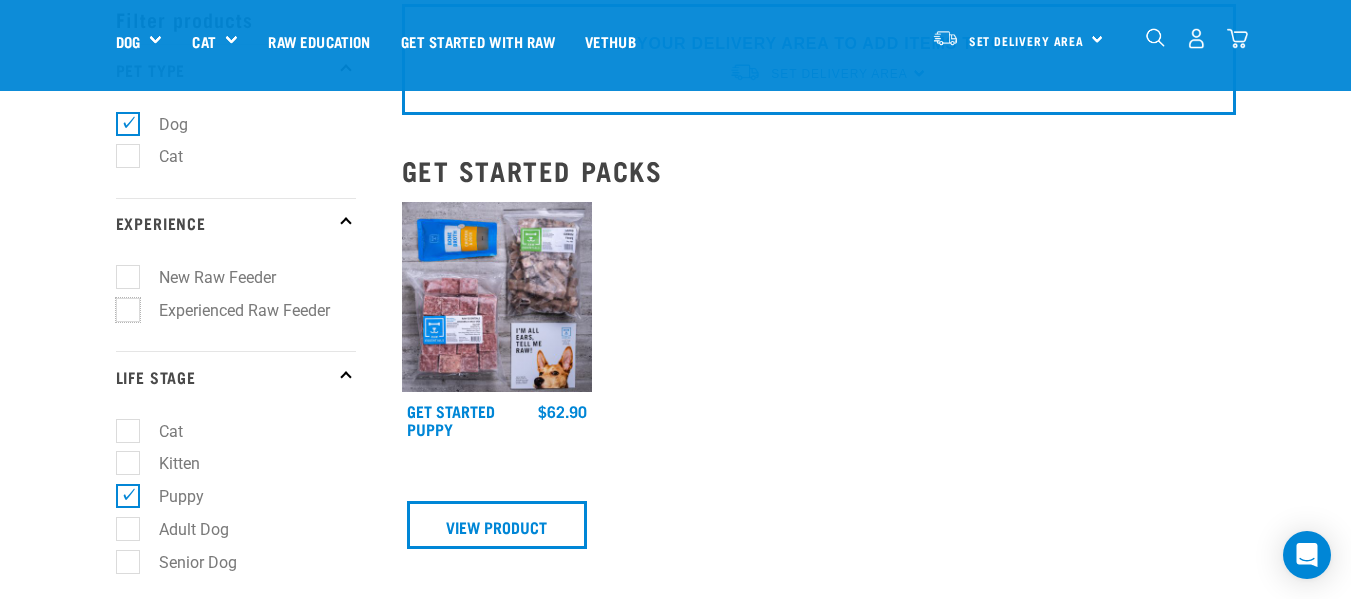 scroll, scrollTop: 98, scrollLeft: 0, axis: vertical 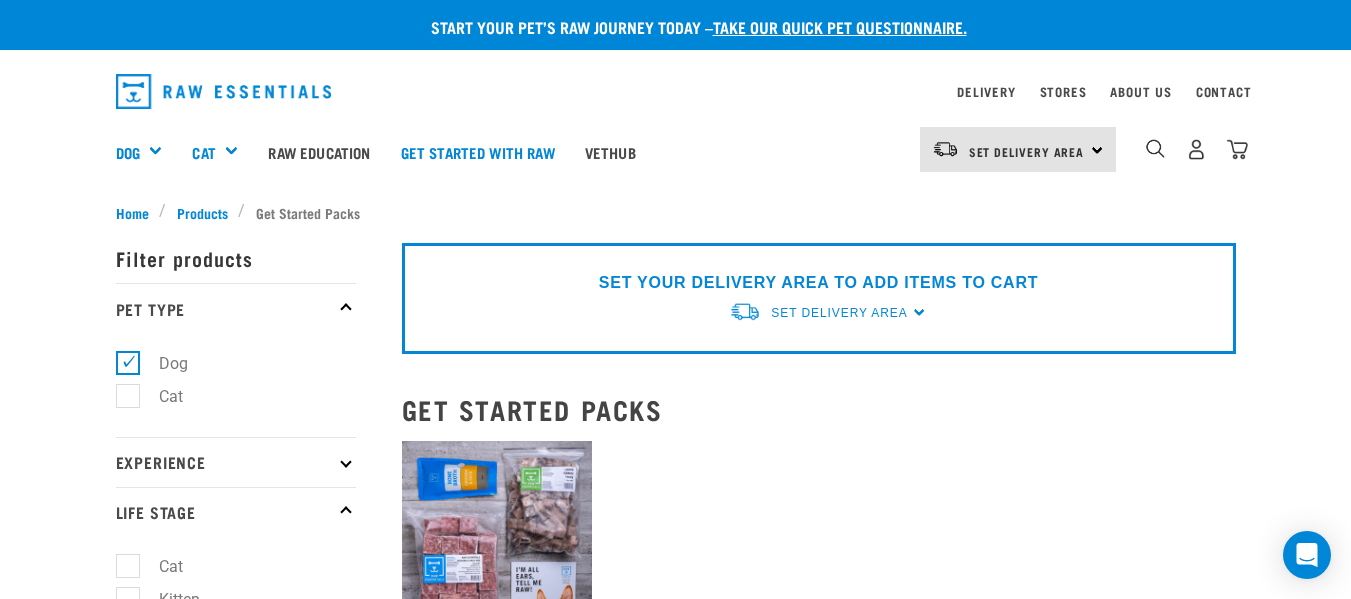 click at bounding box center (497, 536) 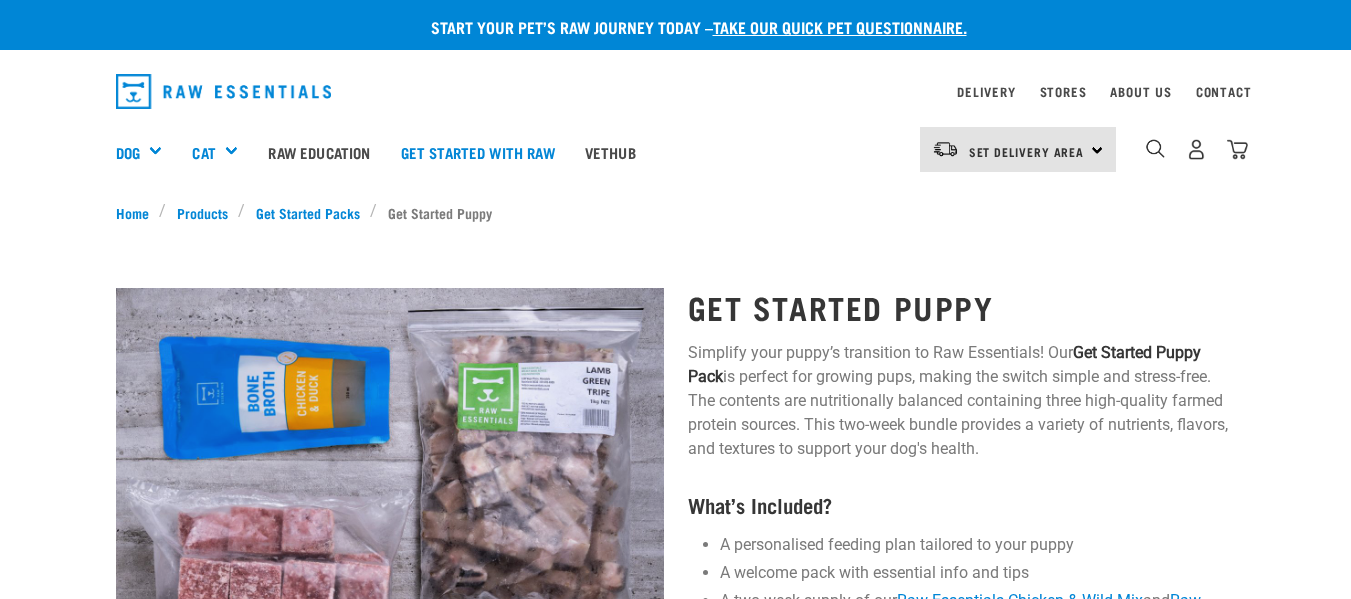 scroll, scrollTop: 0, scrollLeft: 0, axis: both 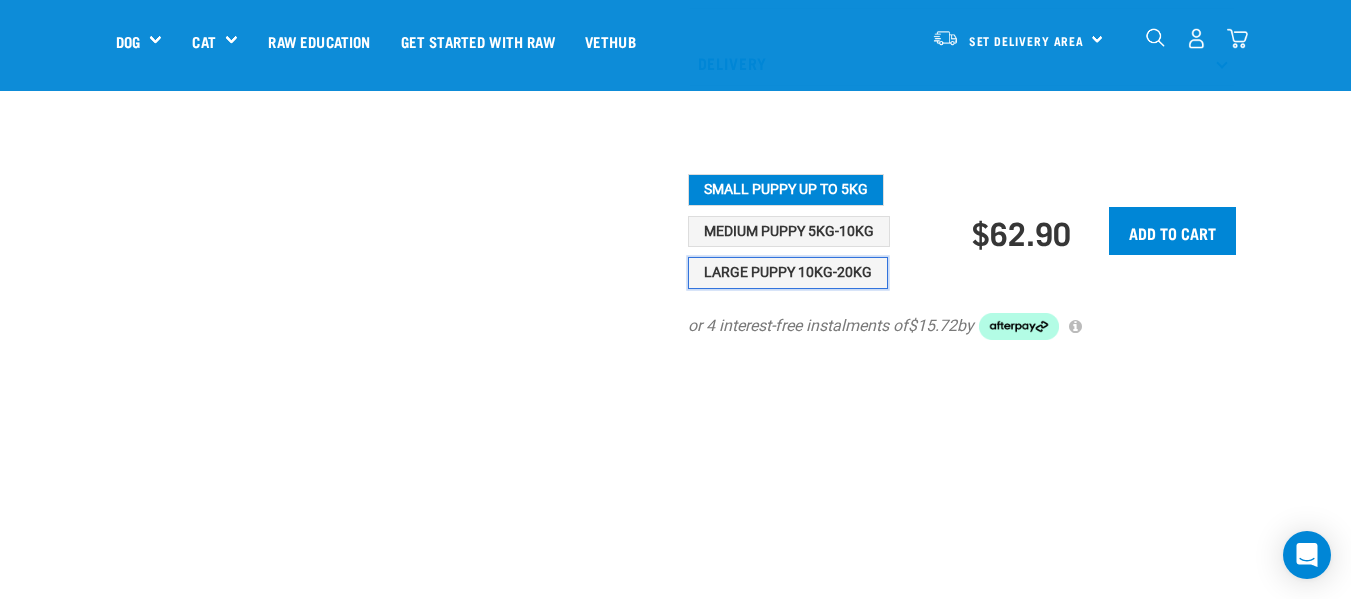 click on "Large Puppy 10kg-20kg" at bounding box center (788, 273) 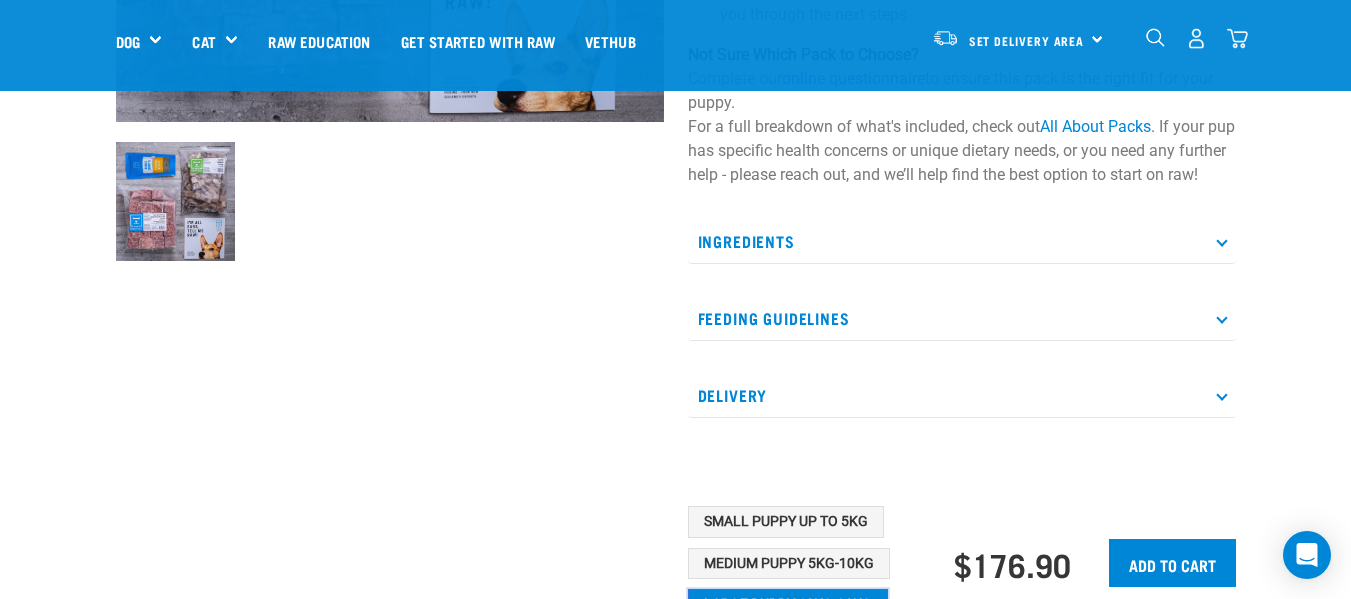 scroll, scrollTop: 570, scrollLeft: 0, axis: vertical 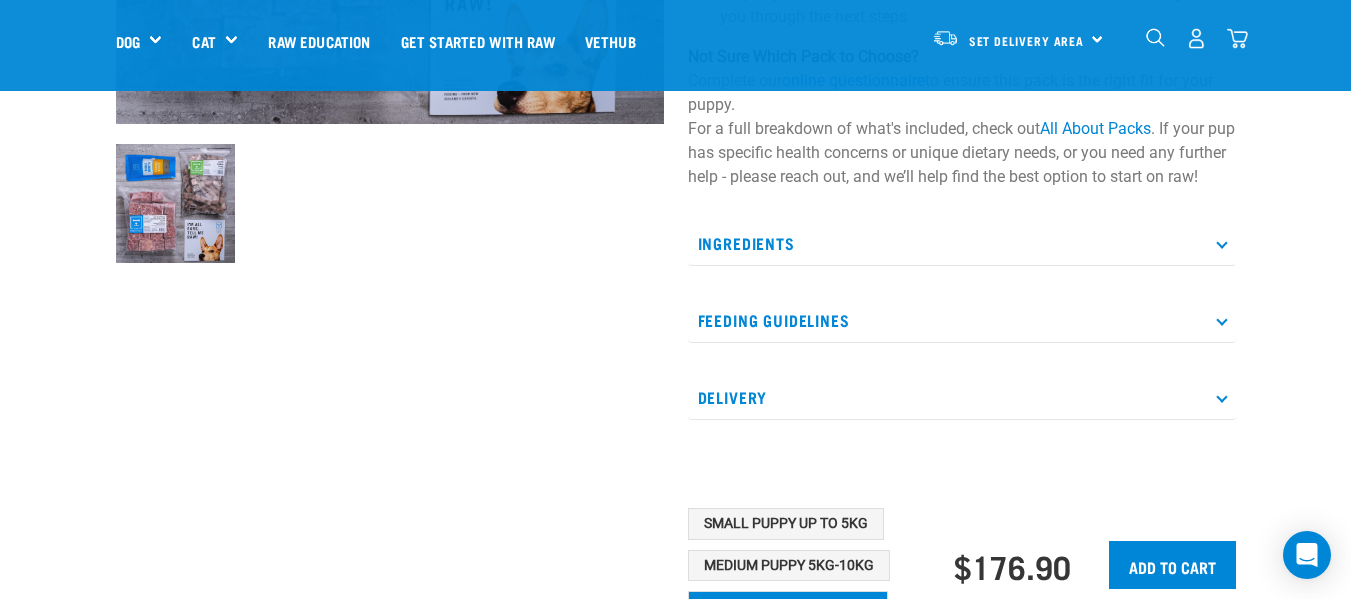 click on "Ingredients" at bounding box center [962, 243] 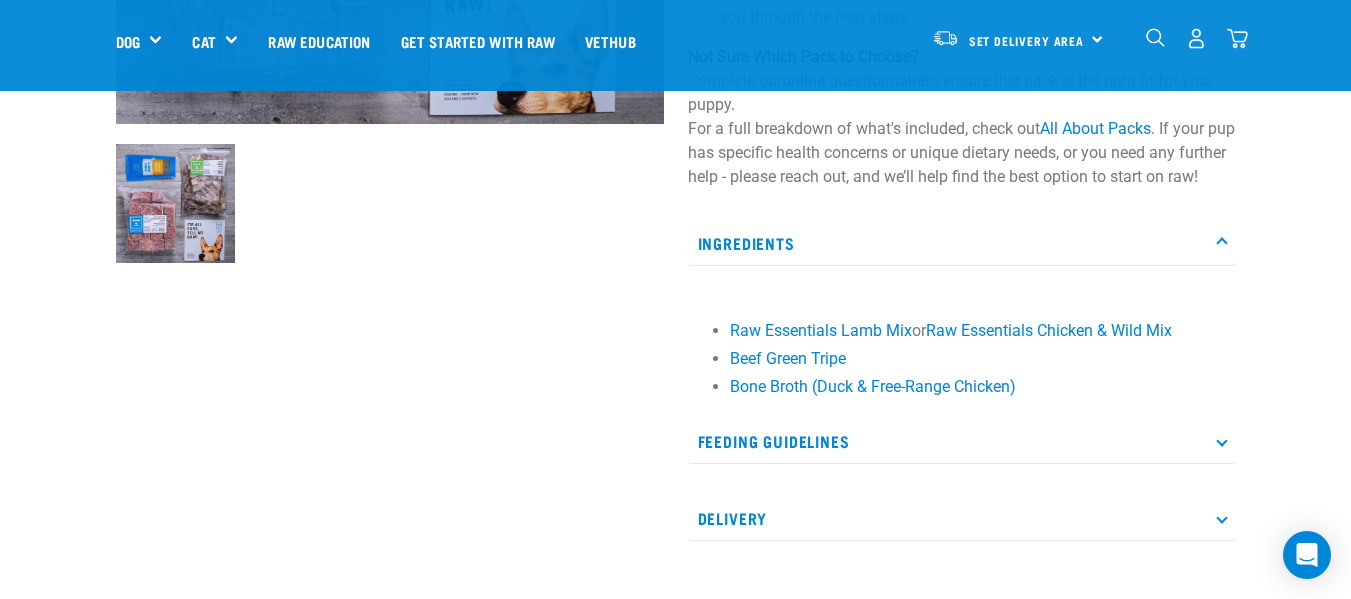 click on "Feeding Guidelines" at bounding box center (962, 441) 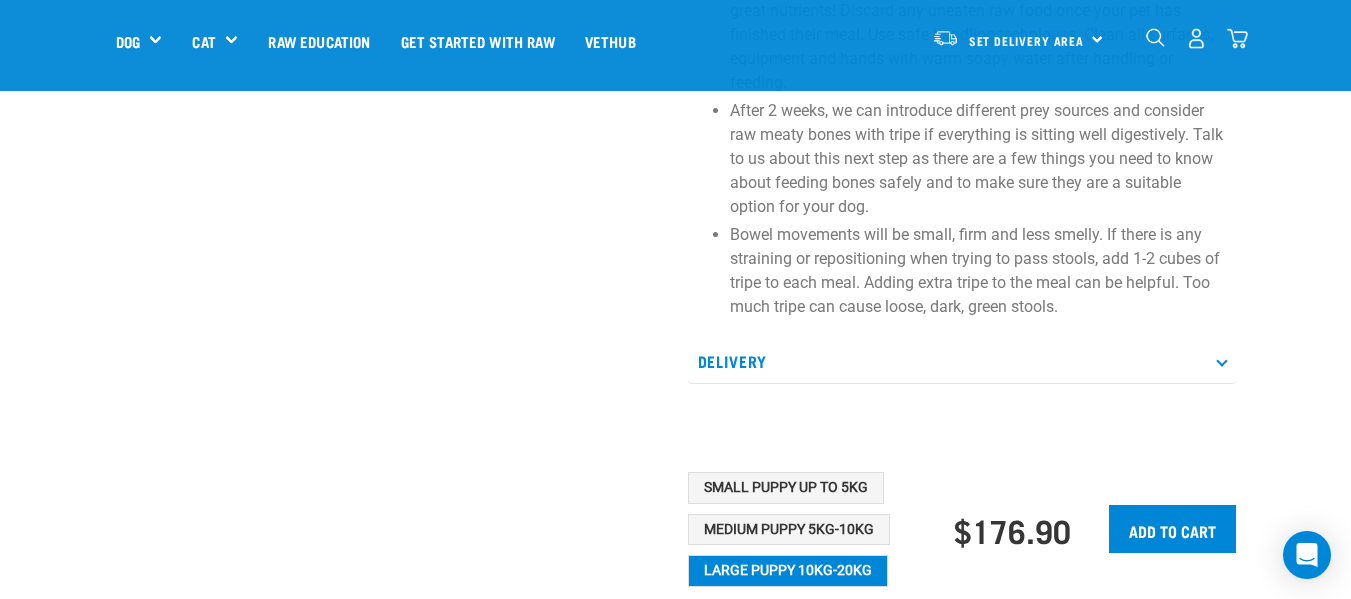 scroll, scrollTop: 1337, scrollLeft: 0, axis: vertical 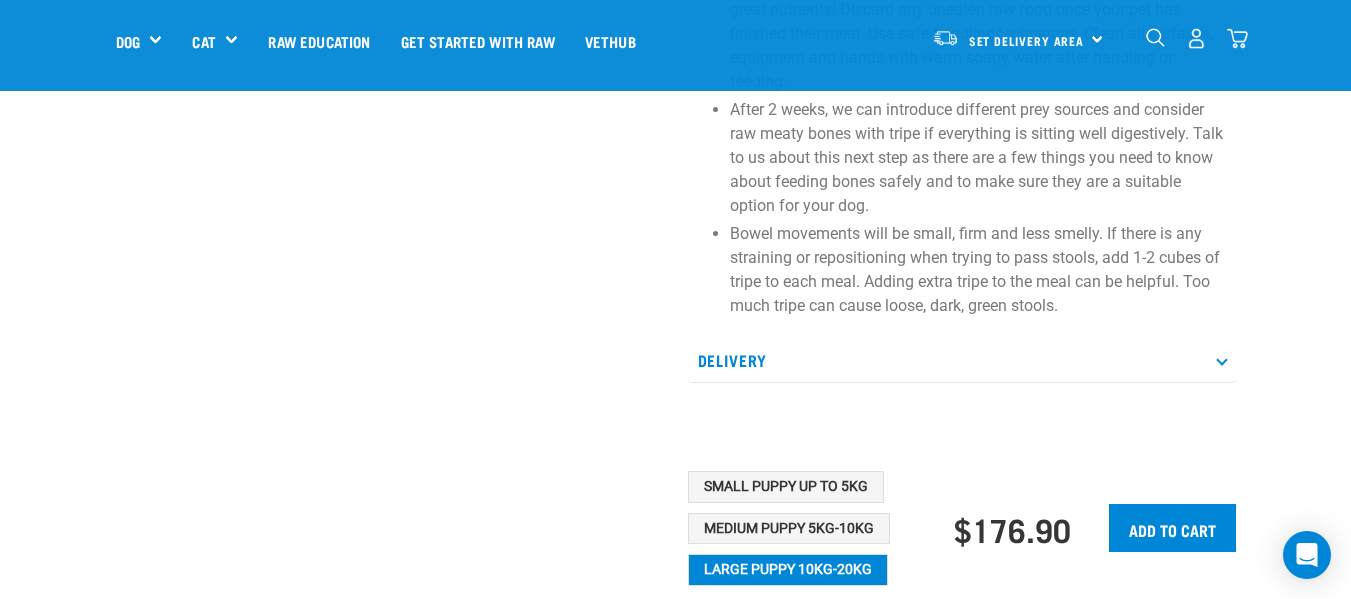 click on "Delivery" at bounding box center [962, 360] 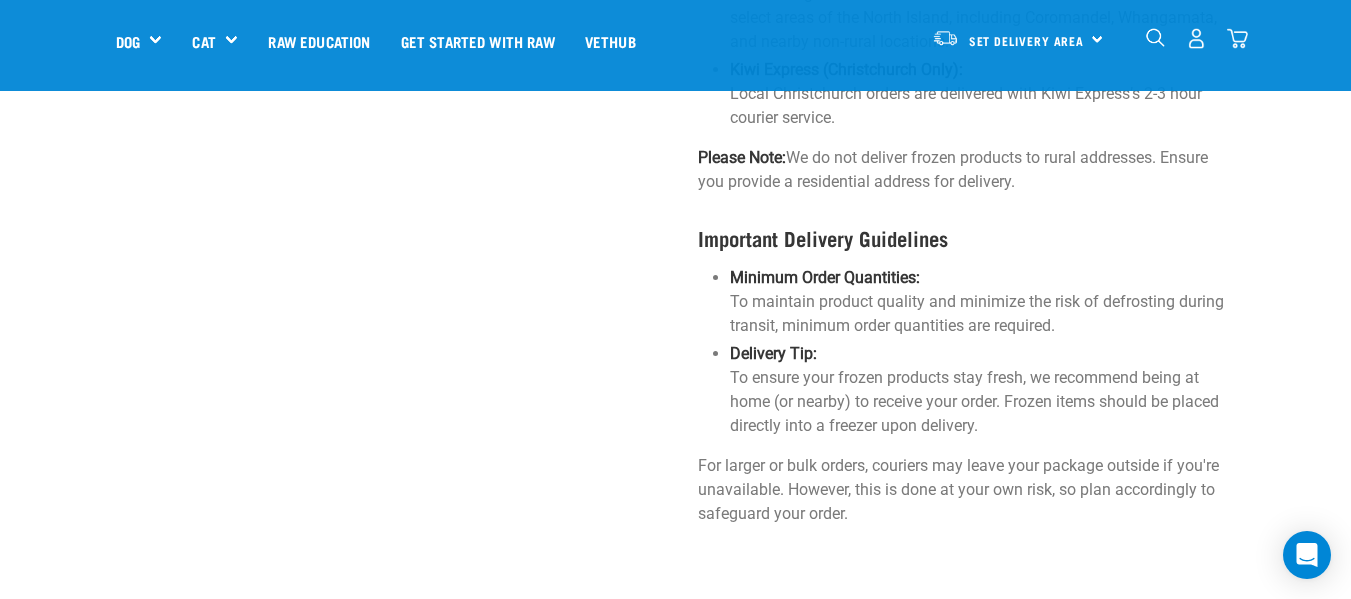 scroll, scrollTop: 2020, scrollLeft: 0, axis: vertical 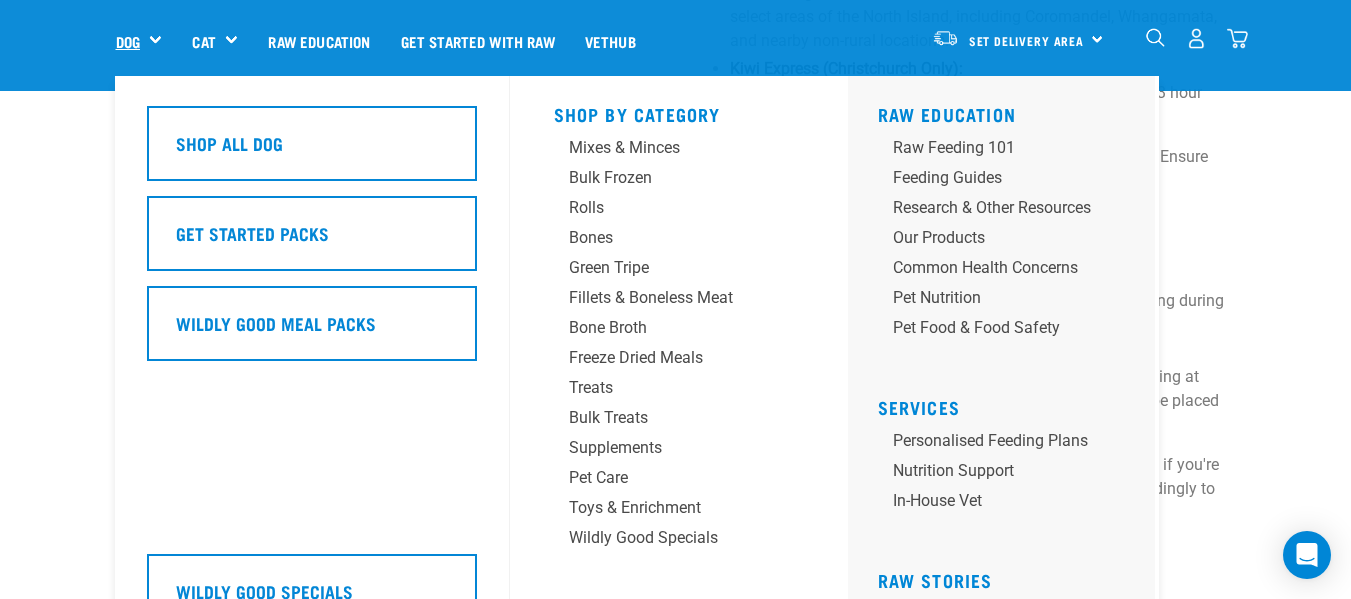 click on "Dog" at bounding box center (128, 41) 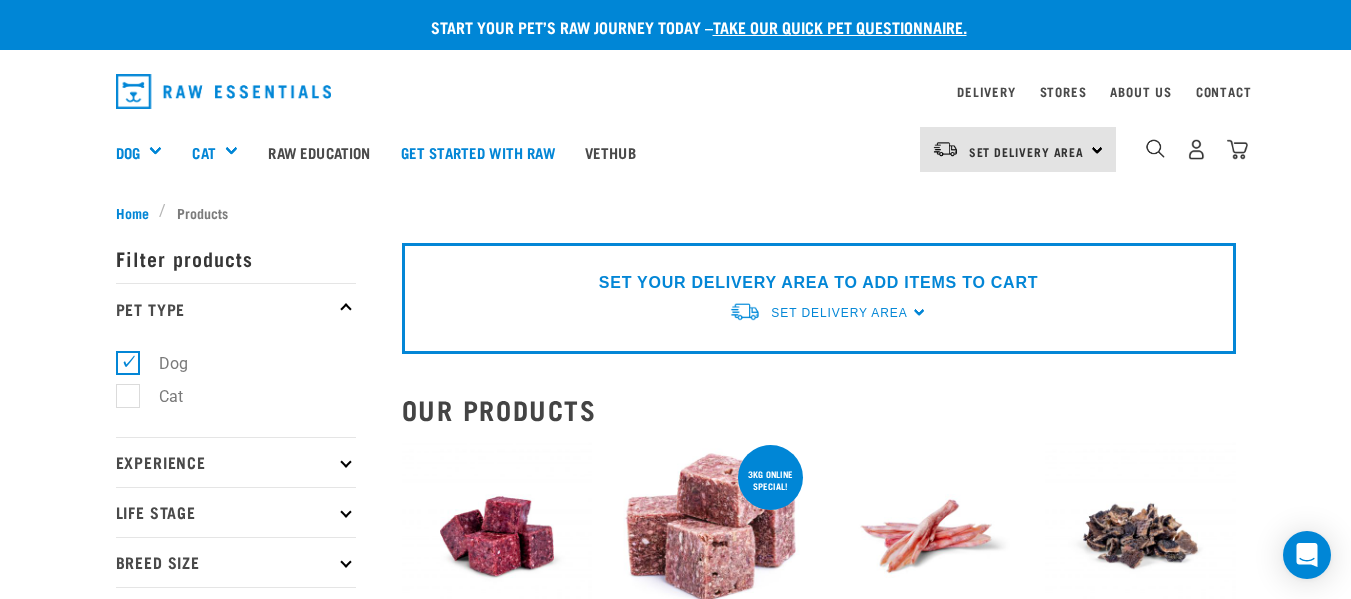 scroll, scrollTop: 0, scrollLeft: 0, axis: both 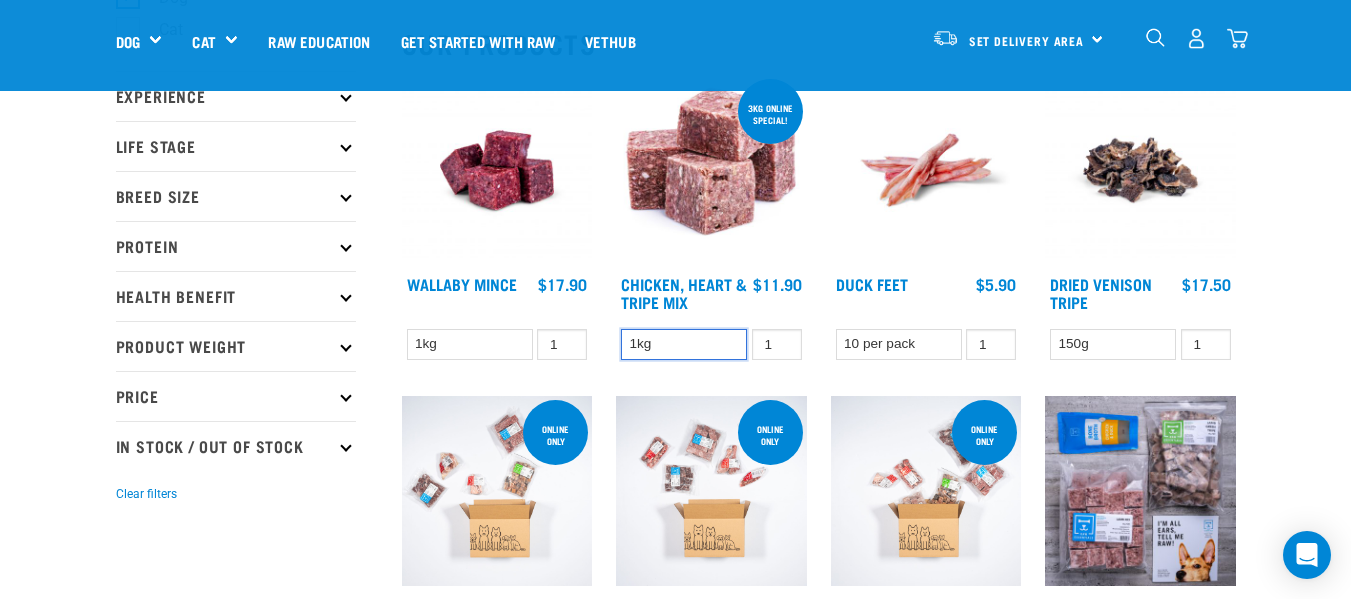 click on "1kg" at bounding box center [684, 344] 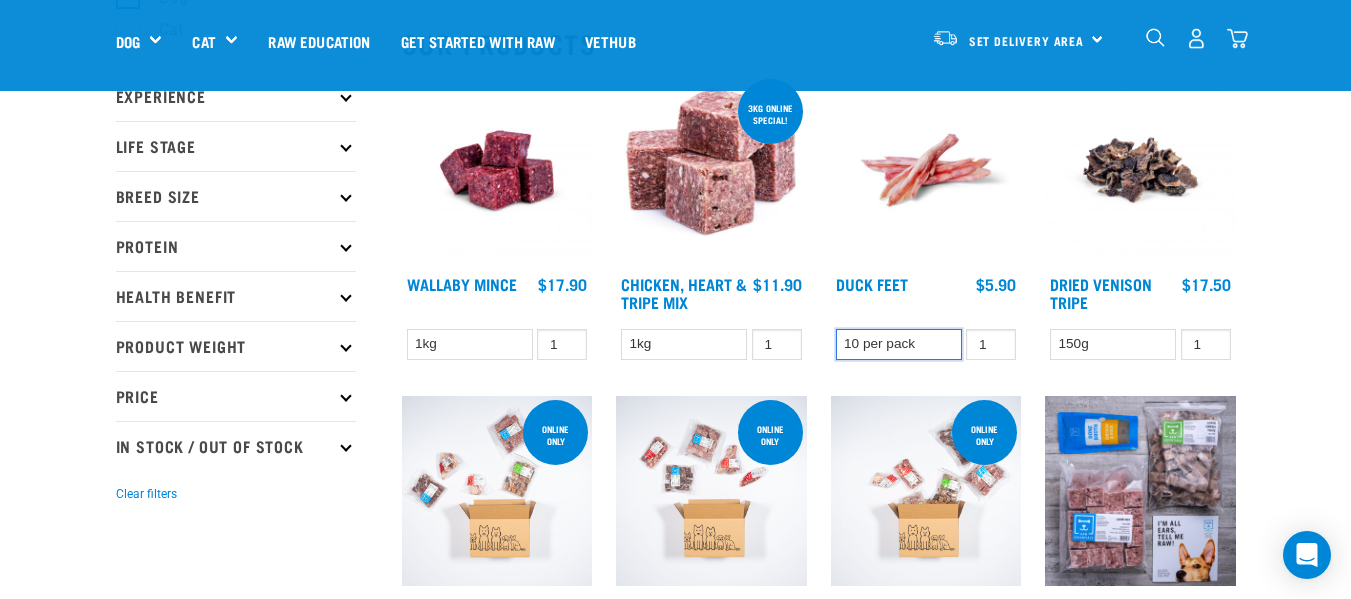 click on "10 per pack" at bounding box center [899, 344] 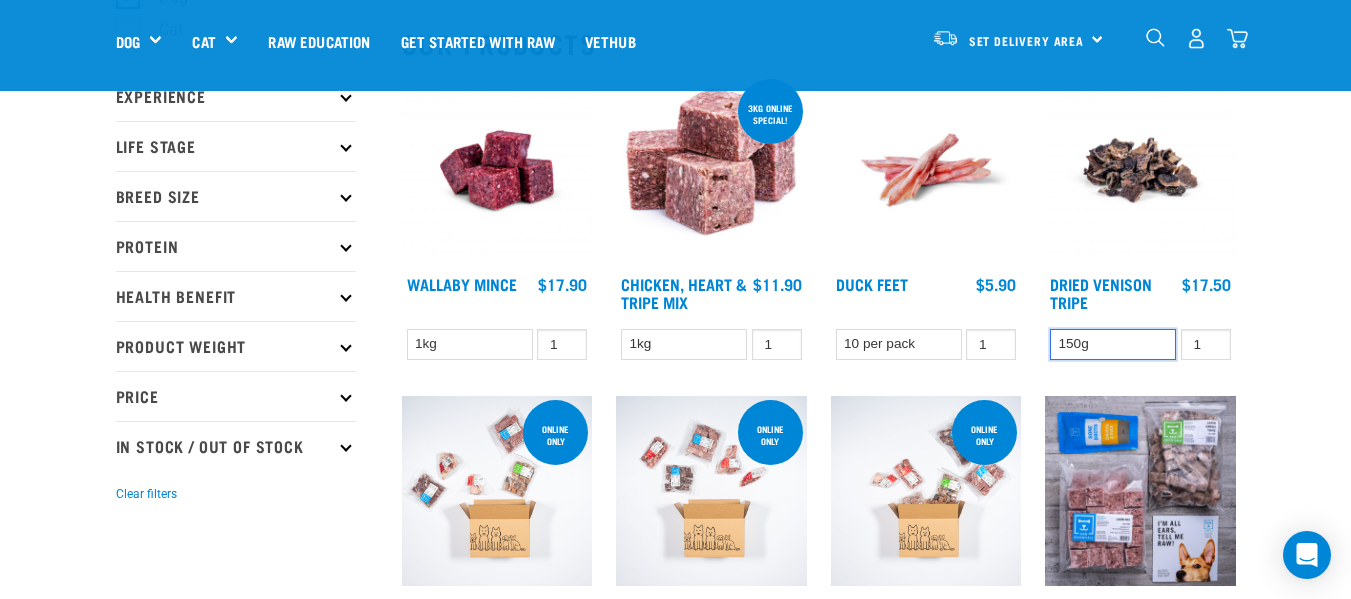 click on "150g" at bounding box center [1113, 344] 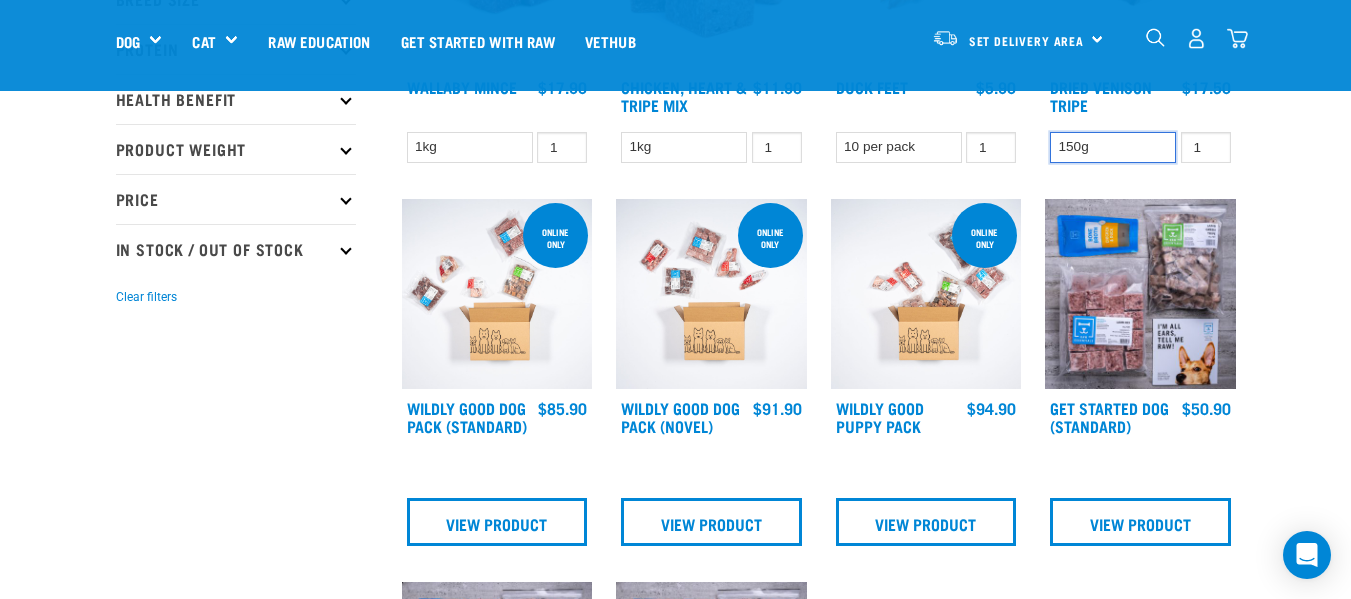 scroll, scrollTop: 422, scrollLeft: 0, axis: vertical 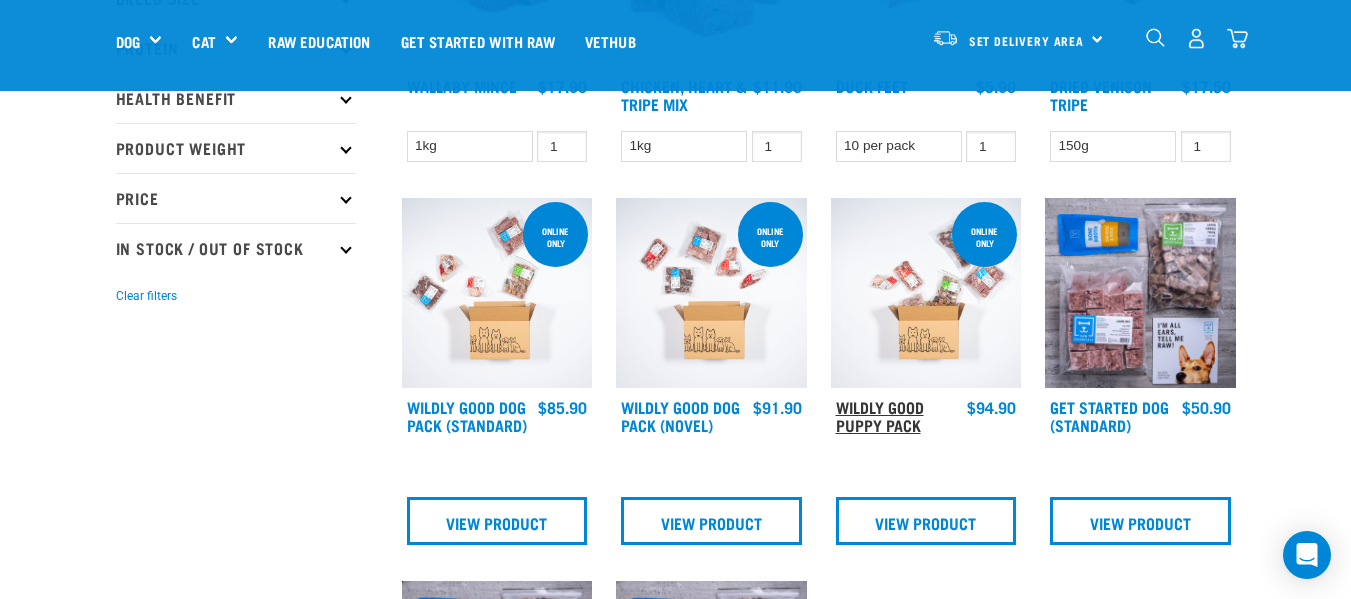 click on "Wildly Good Puppy Pack" at bounding box center [880, 415] 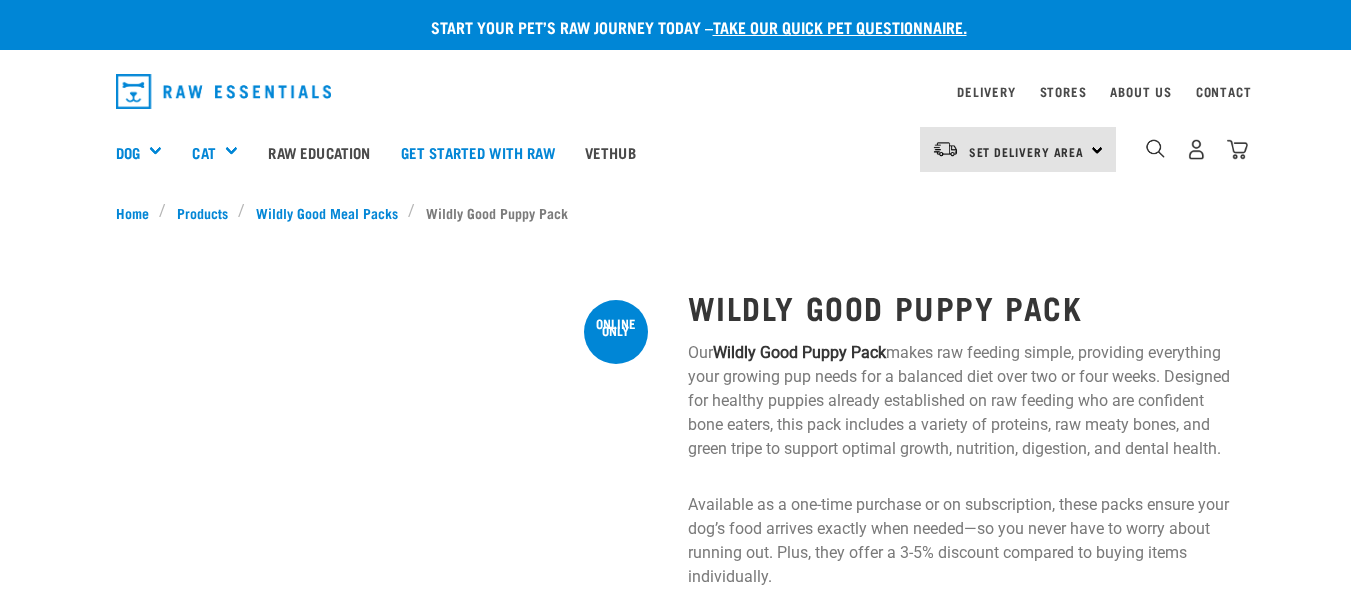 scroll, scrollTop: 328, scrollLeft: 0, axis: vertical 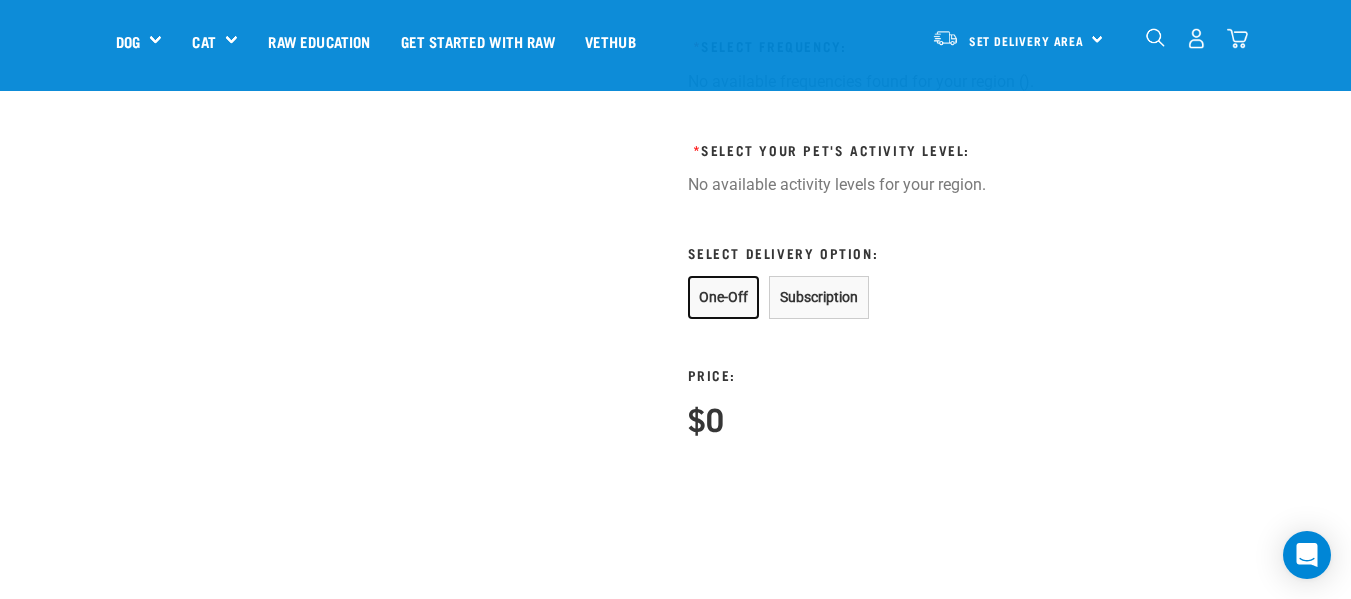 click on "One-Off" at bounding box center (723, 297) 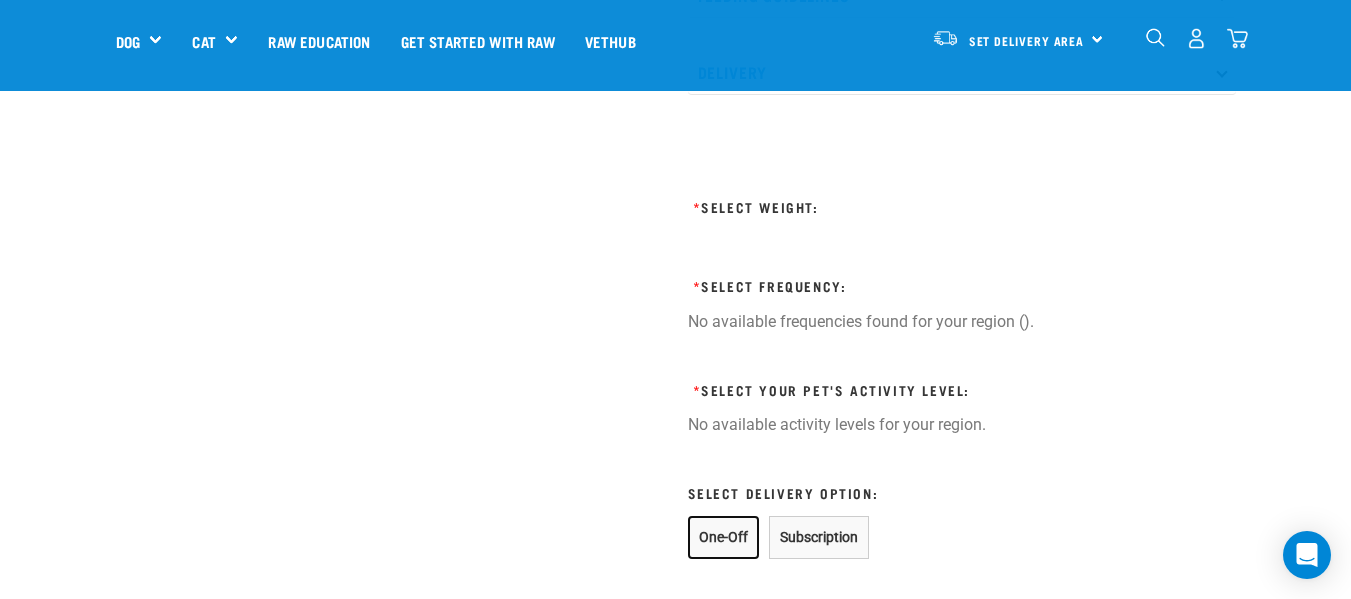 scroll, scrollTop: 1073, scrollLeft: 0, axis: vertical 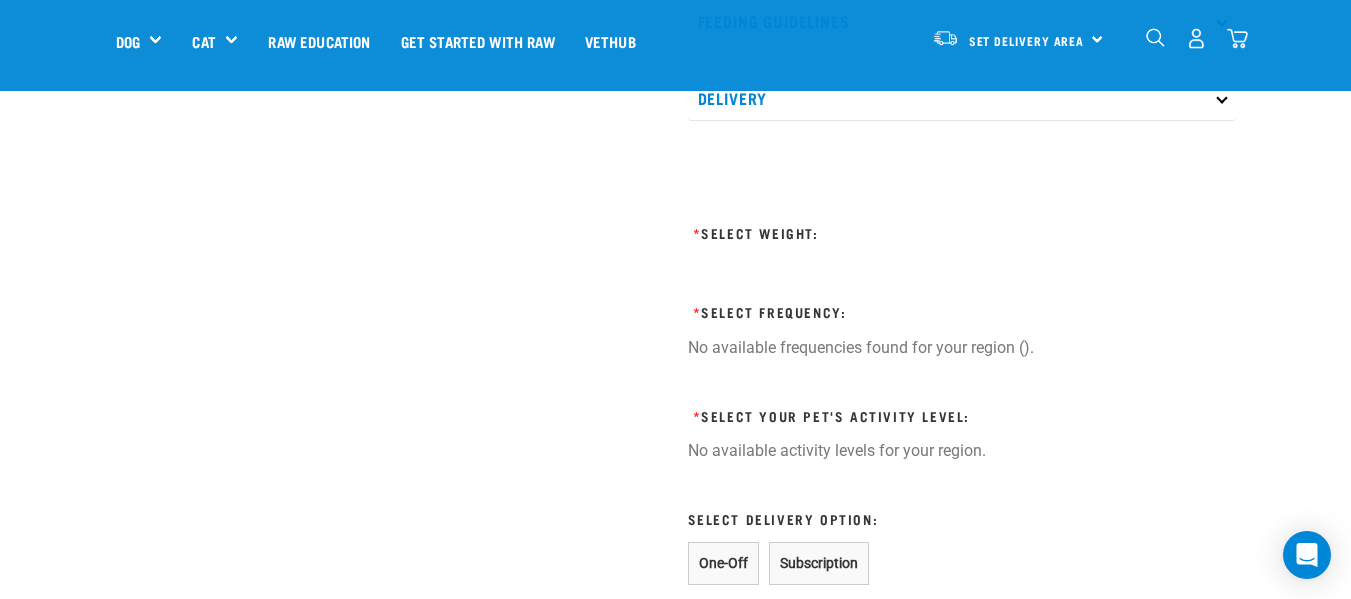 click on "*  Select Weight:" at bounding box center (913, 232) 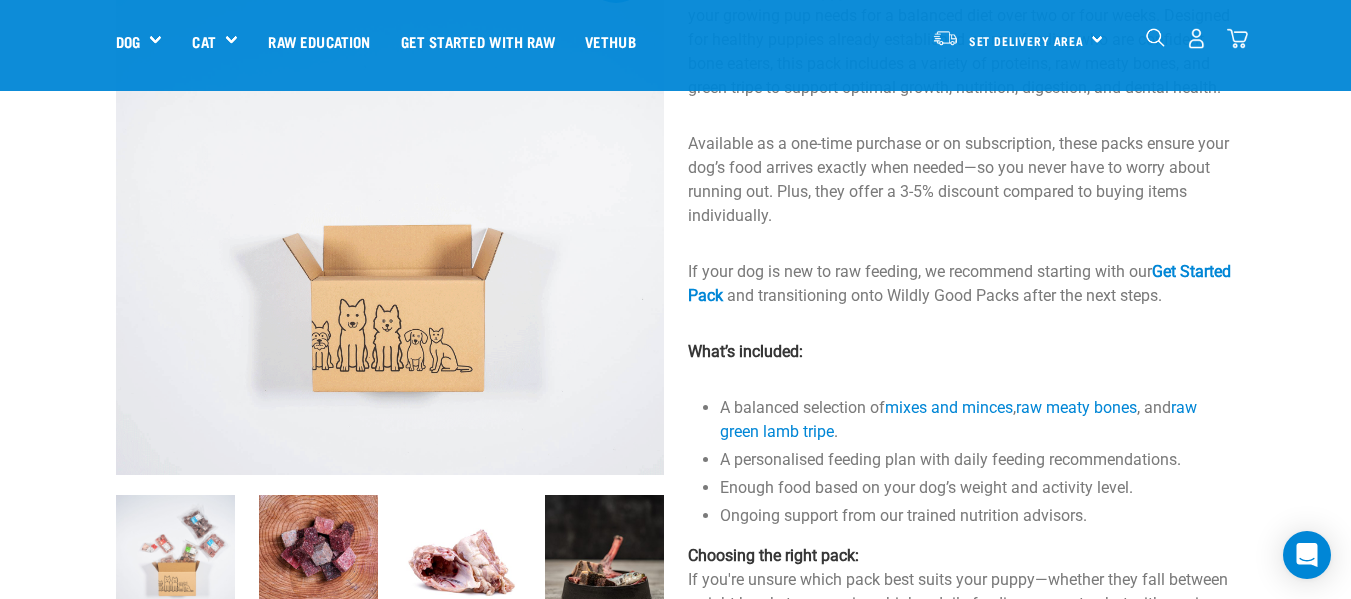 scroll, scrollTop: 266, scrollLeft: 0, axis: vertical 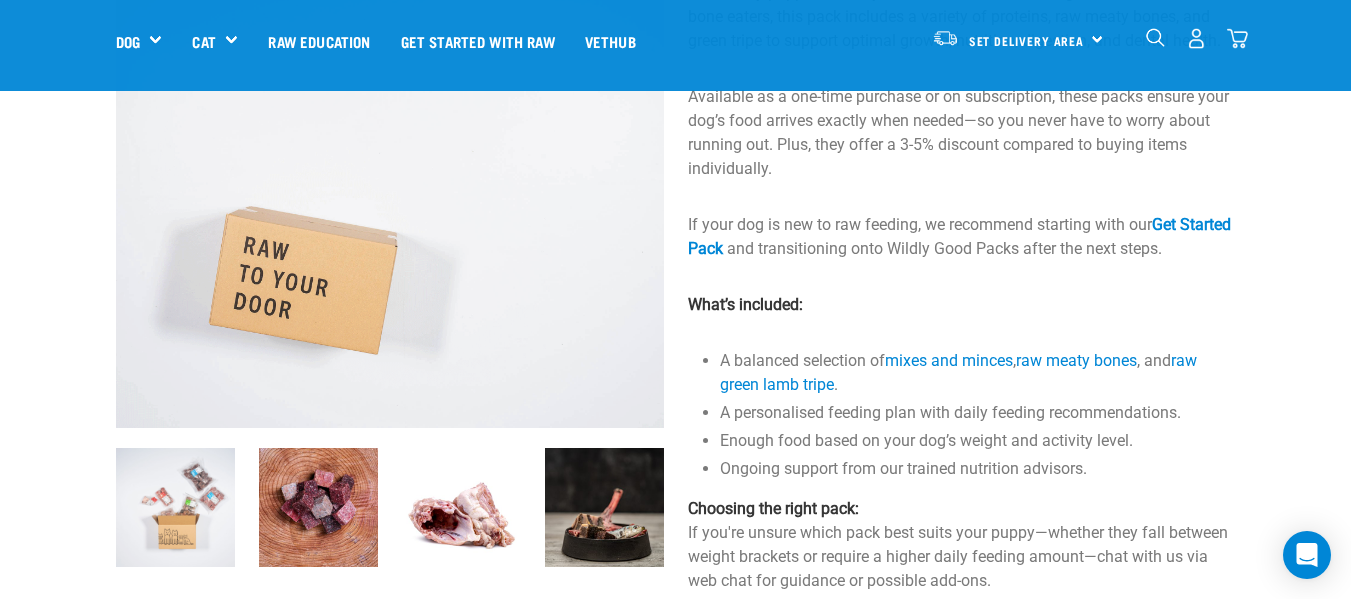 click at bounding box center [318, 507] 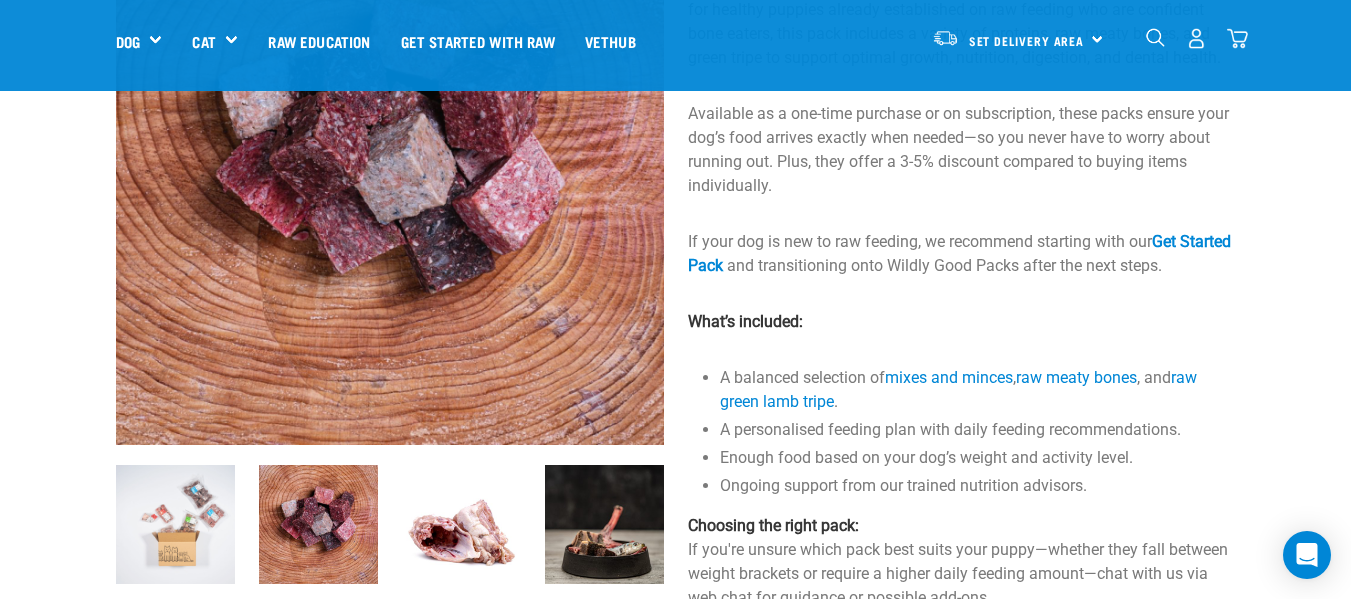 scroll, scrollTop: 294, scrollLeft: 0, axis: vertical 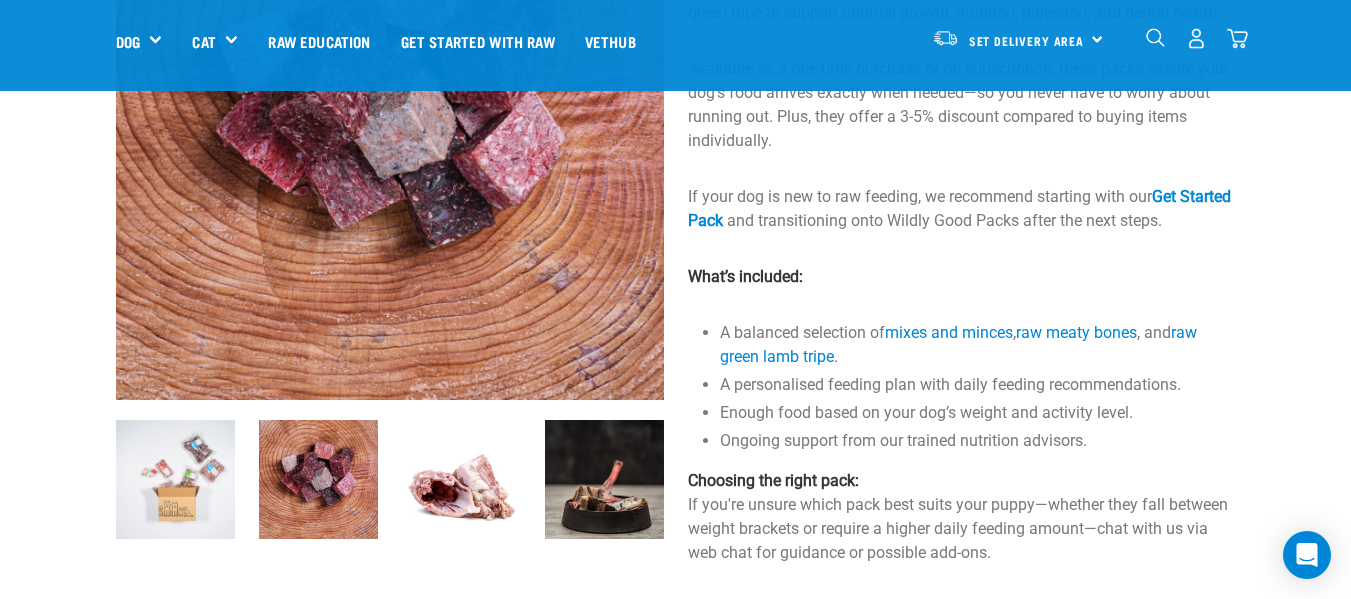 click at bounding box center (461, 479) 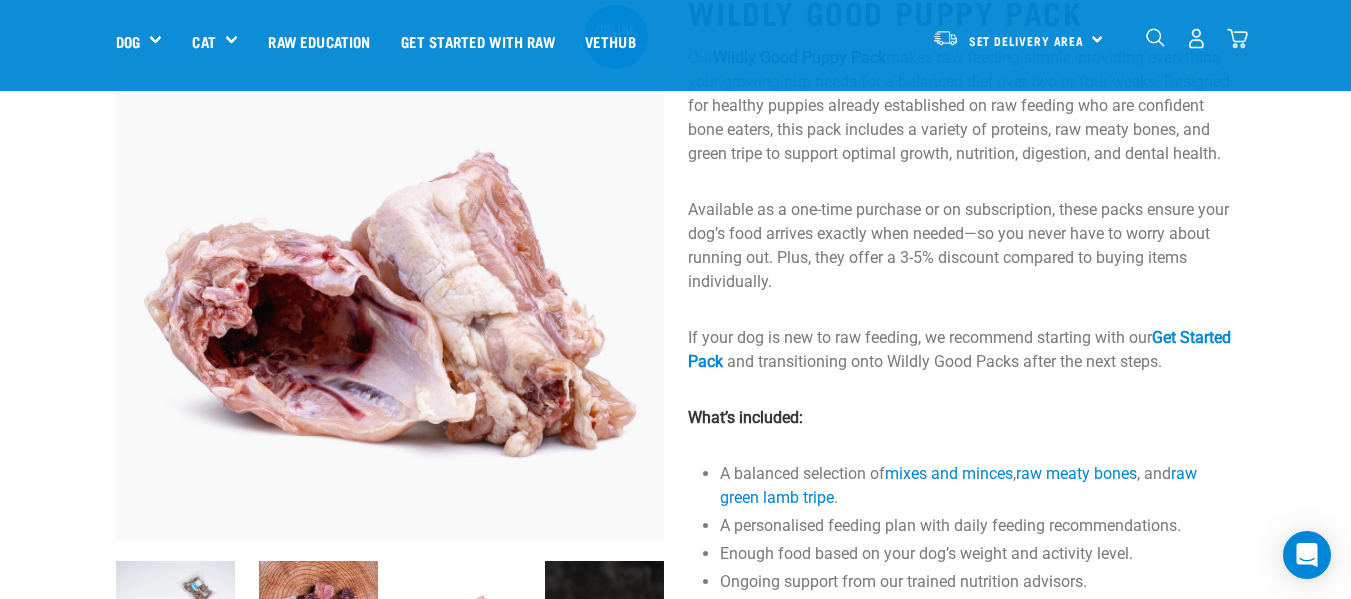 scroll, scrollTop: 154, scrollLeft: 0, axis: vertical 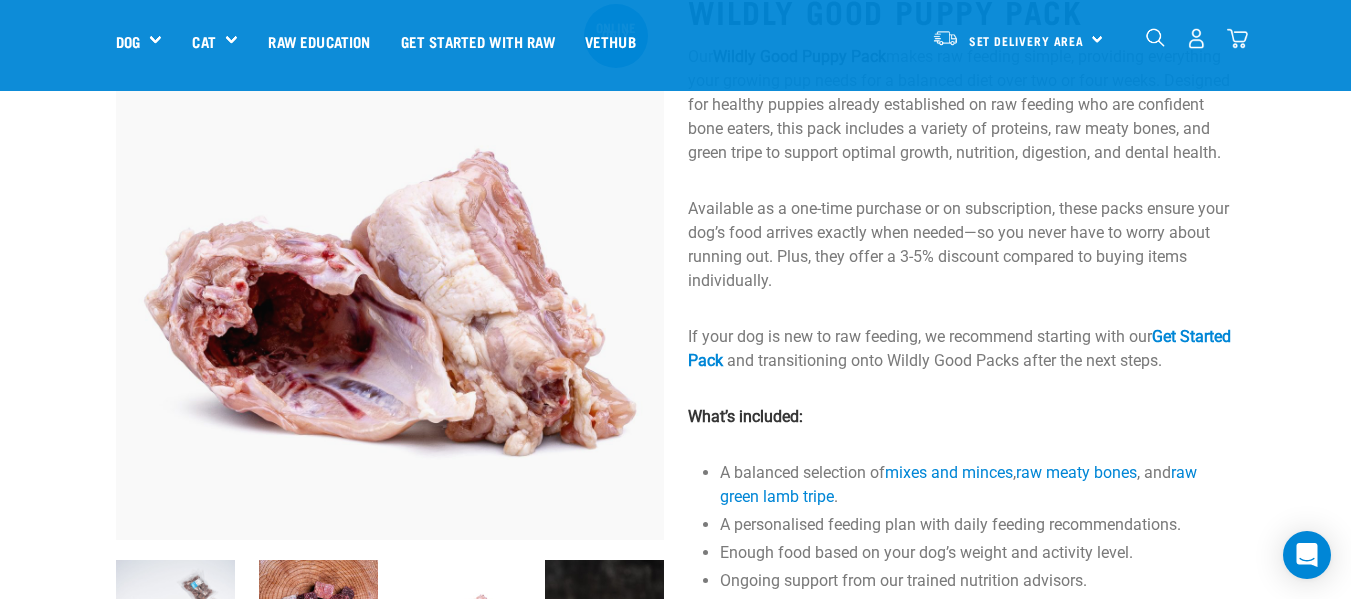 click at bounding box center [604, 619] 